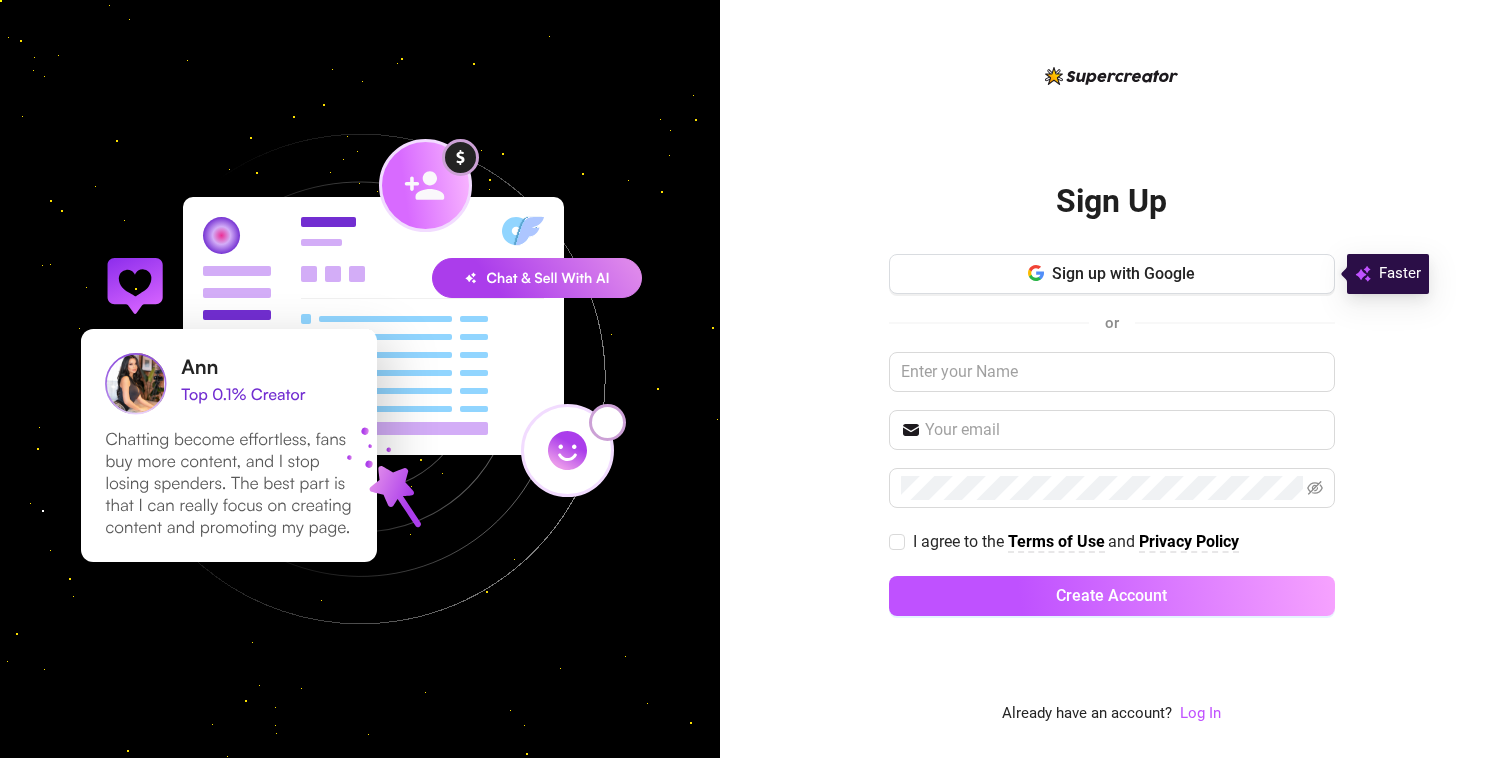 scroll, scrollTop: 0, scrollLeft: 0, axis: both 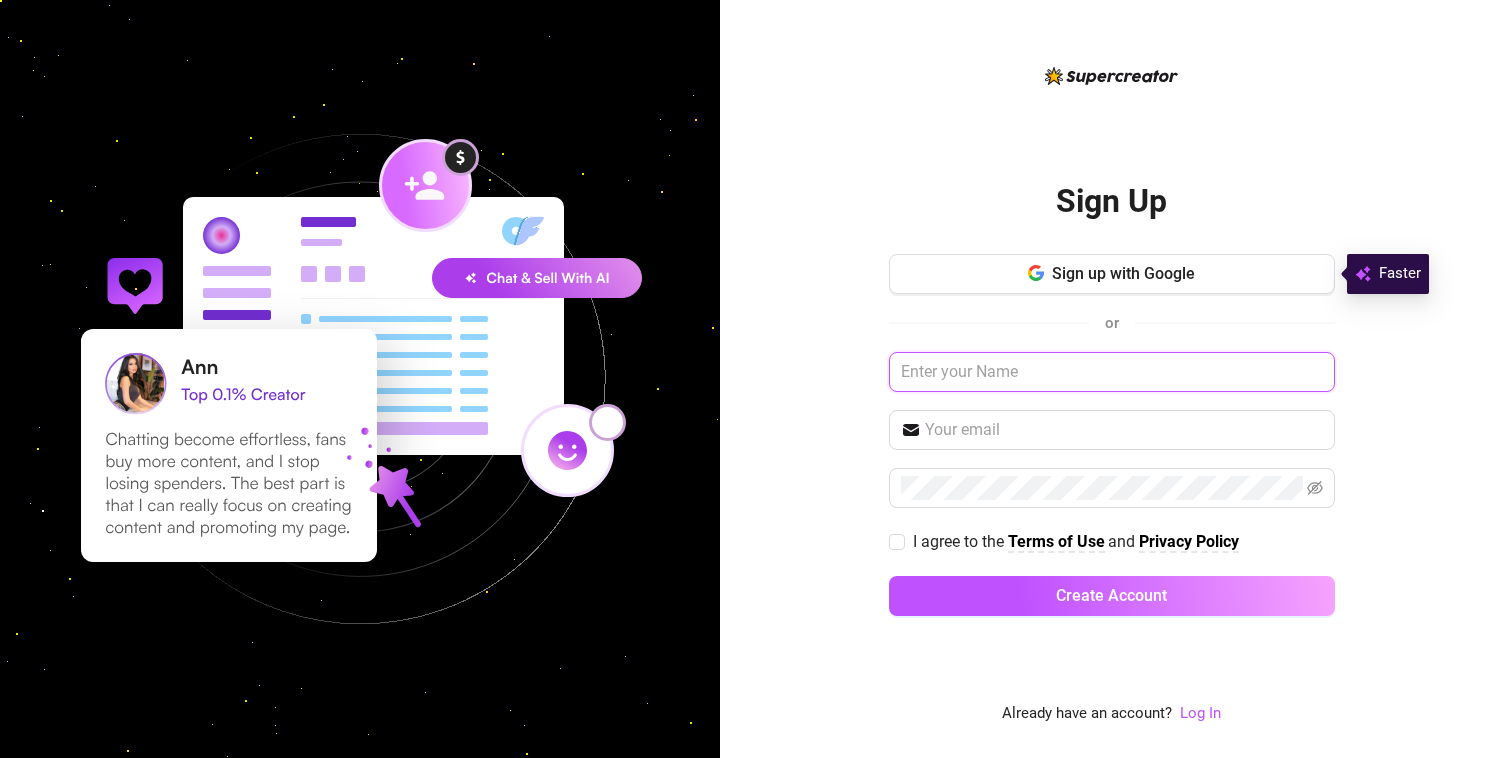 click at bounding box center [1112, 372] 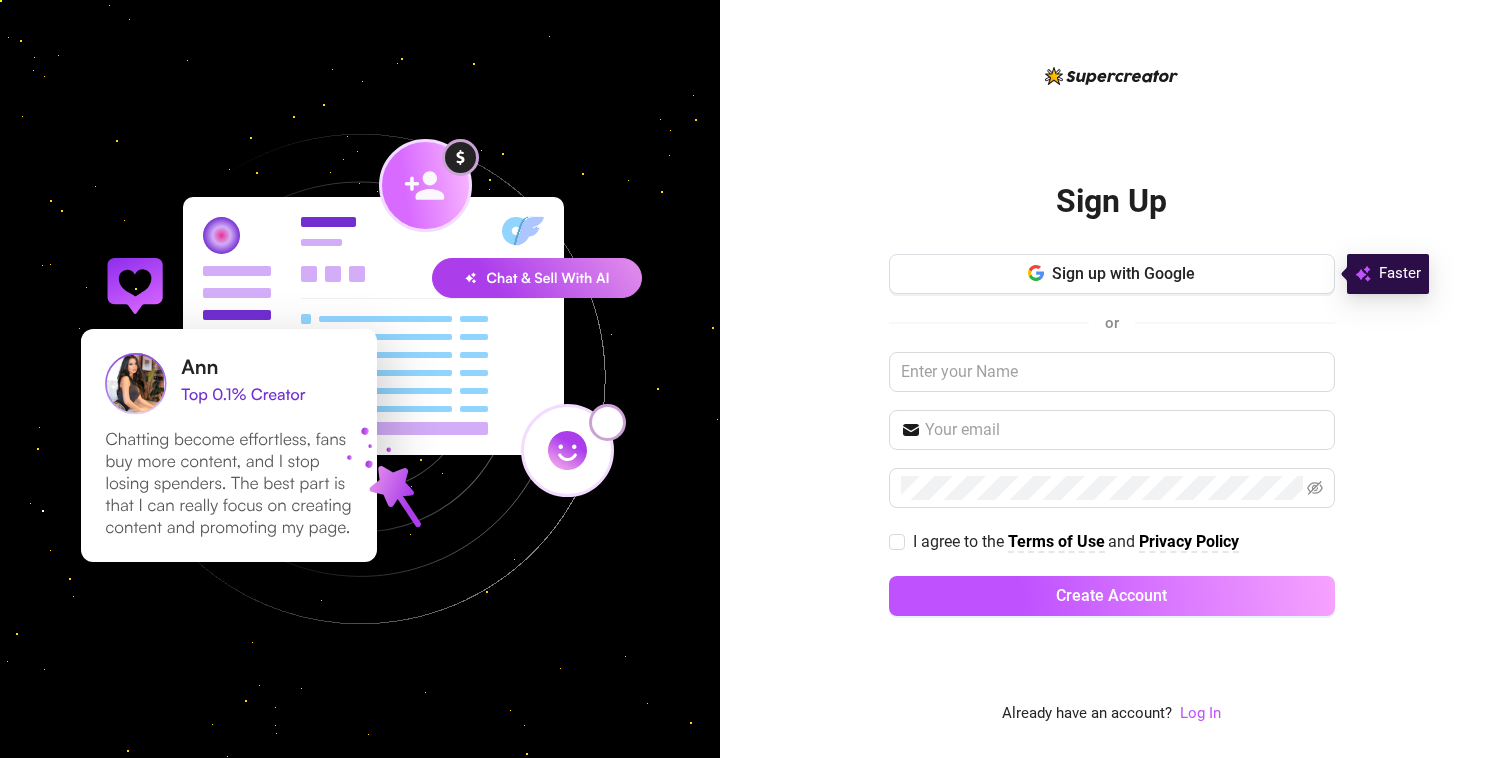 click on "Sign Up Sign up with Google or I agree to the   Terms of Use   and   Privacy Policy Create Account Already have an account? Log In" at bounding box center (1111, 379) 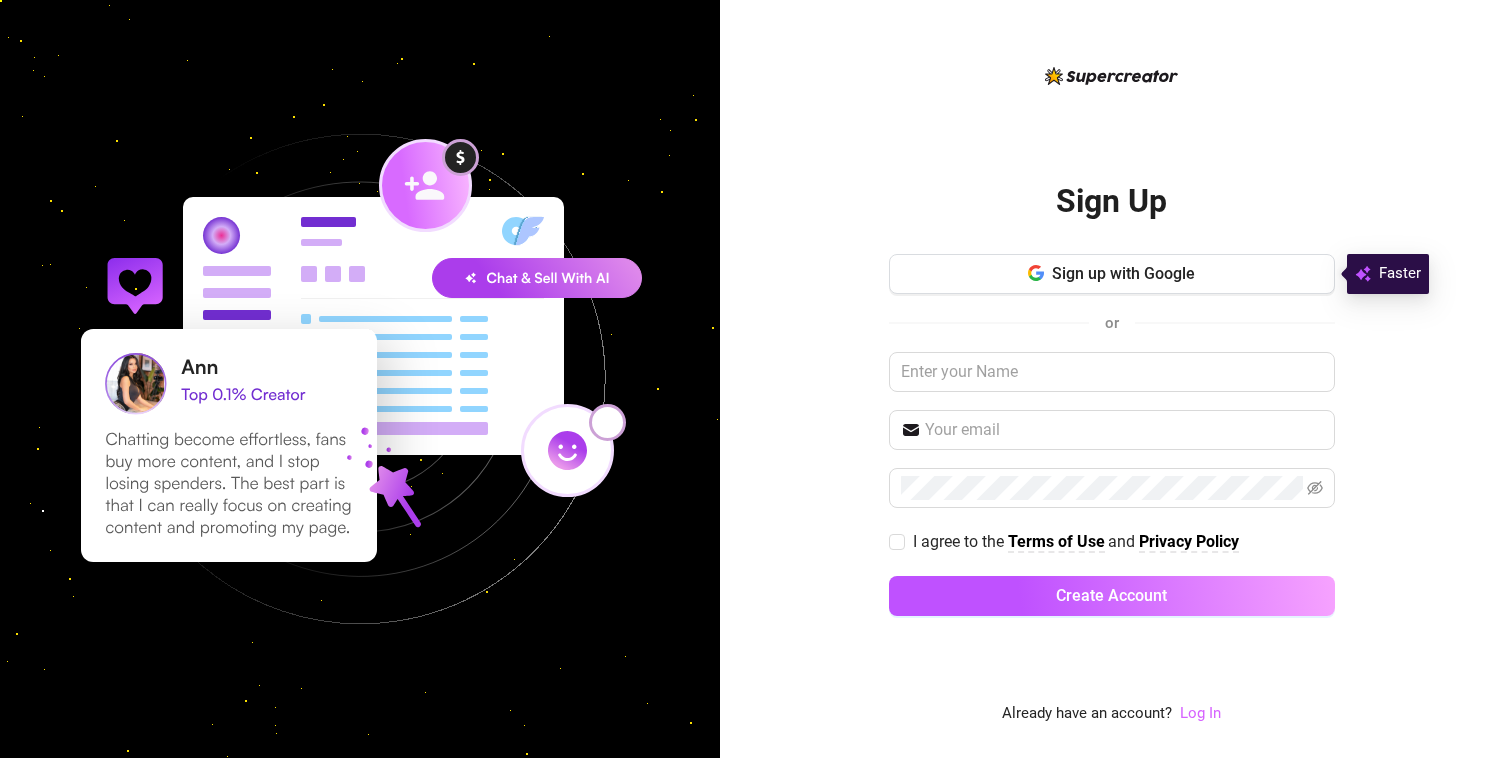 click on "Log In" at bounding box center (1200, 713) 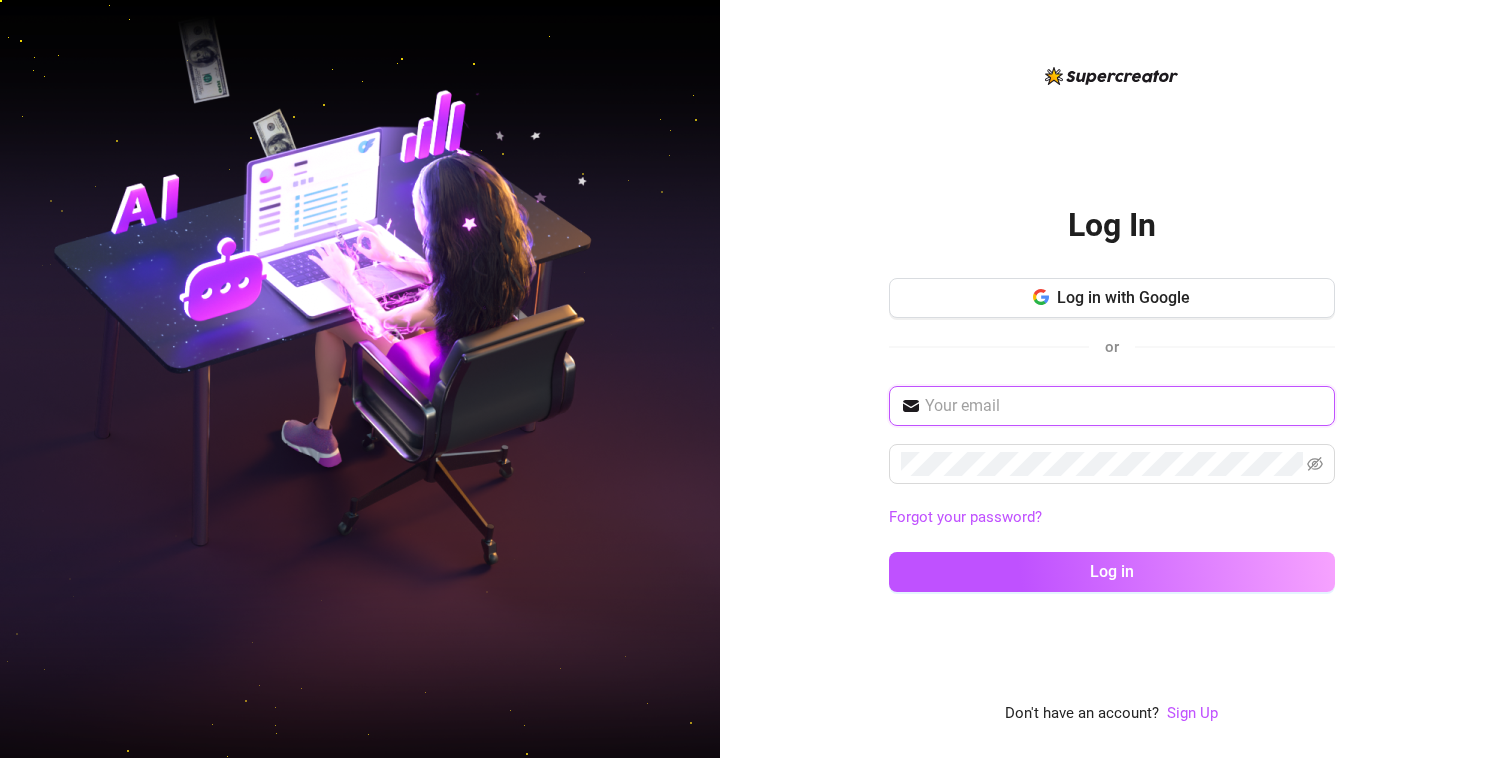 click at bounding box center [1124, 406] 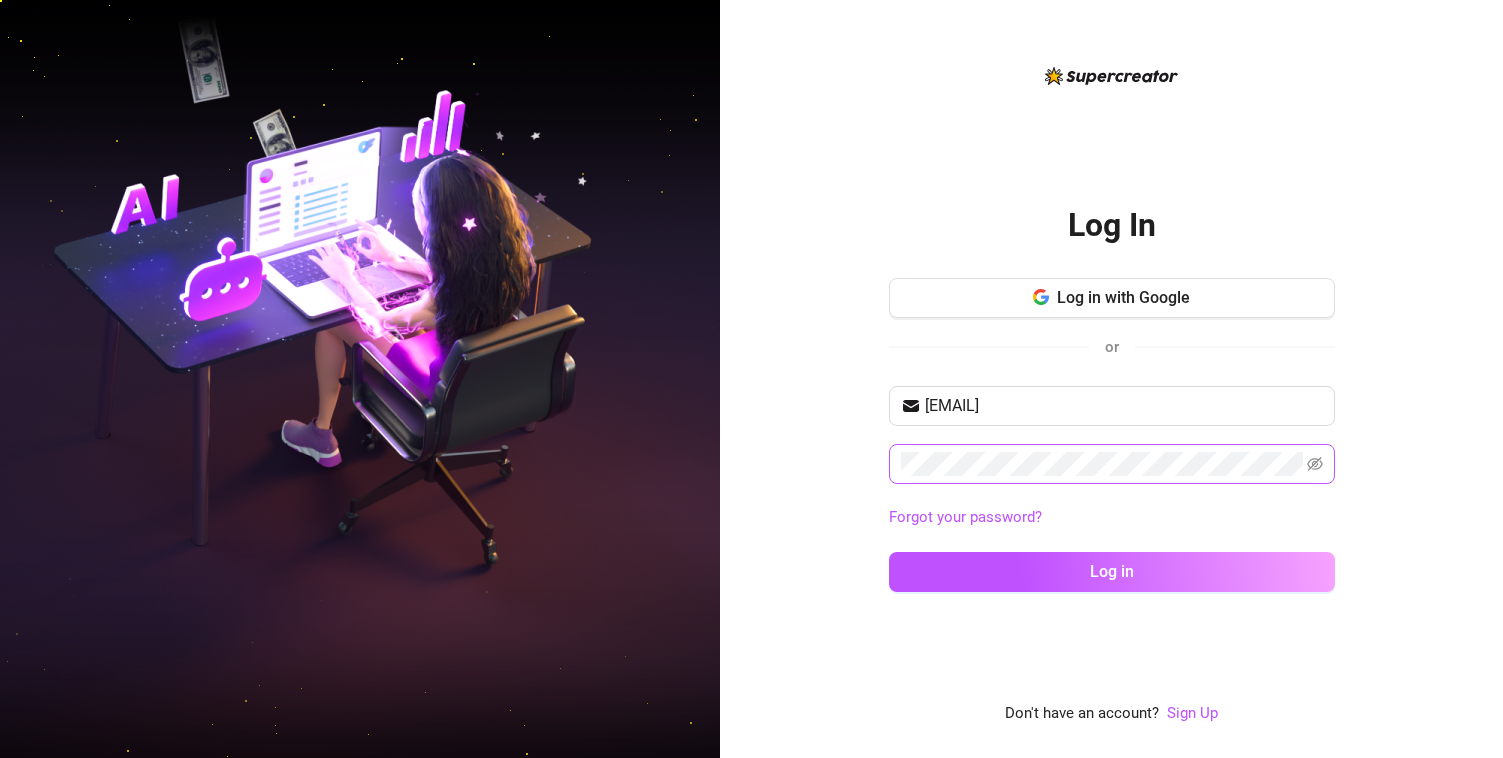 click at bounding box center (1112, 464) 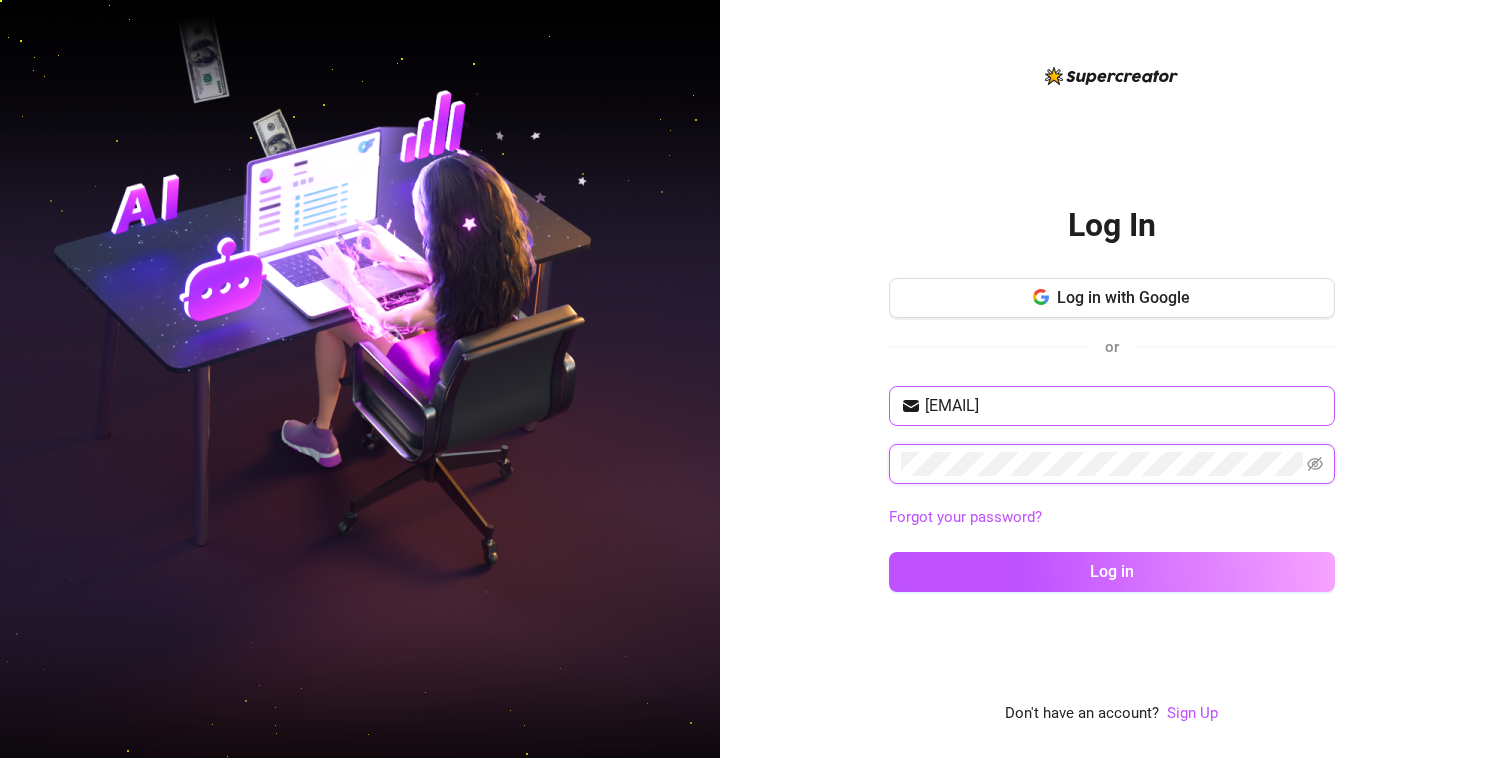 click on "Log in" at bounding box center [1112, 572] 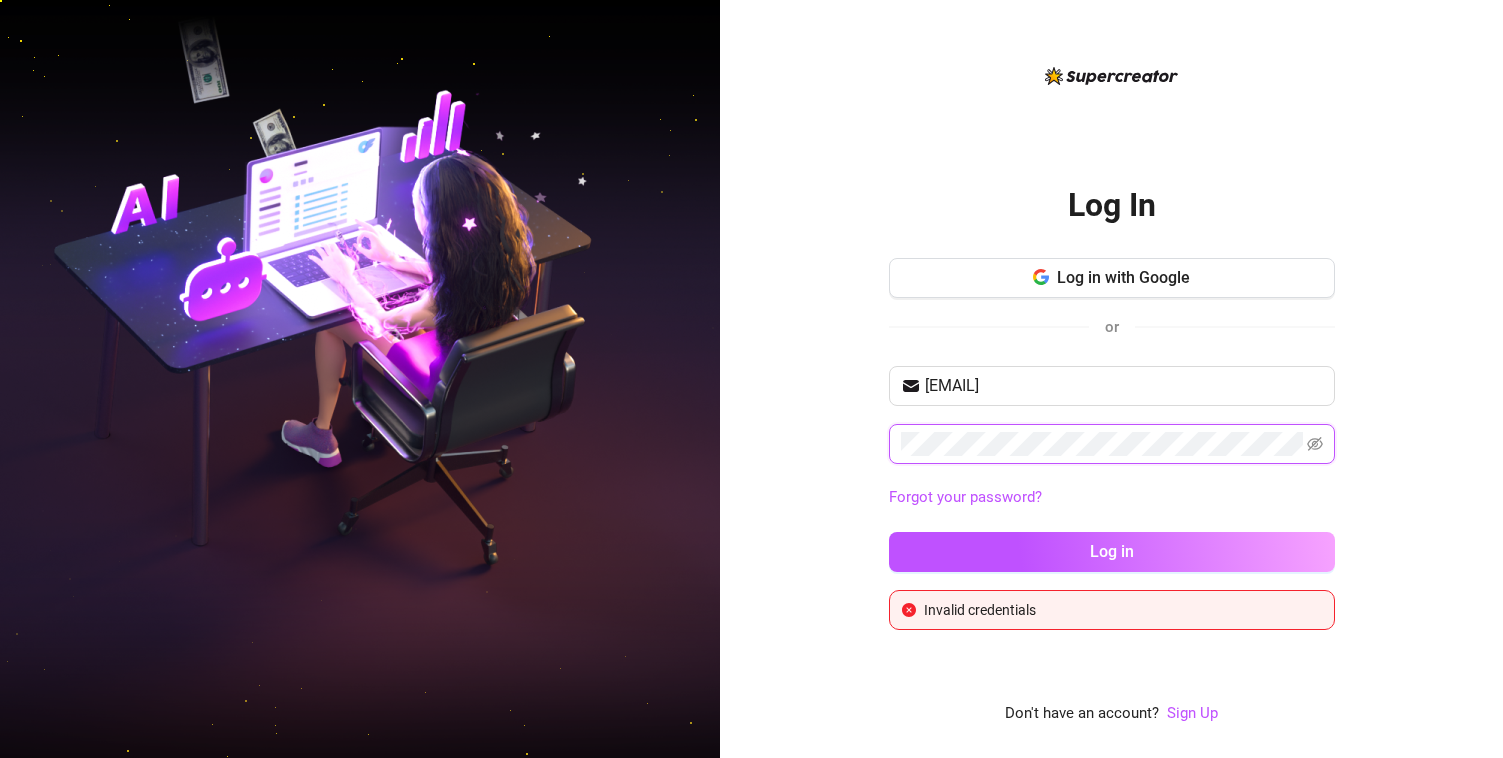 click on "Log in" at bounding box center [1112, 552] 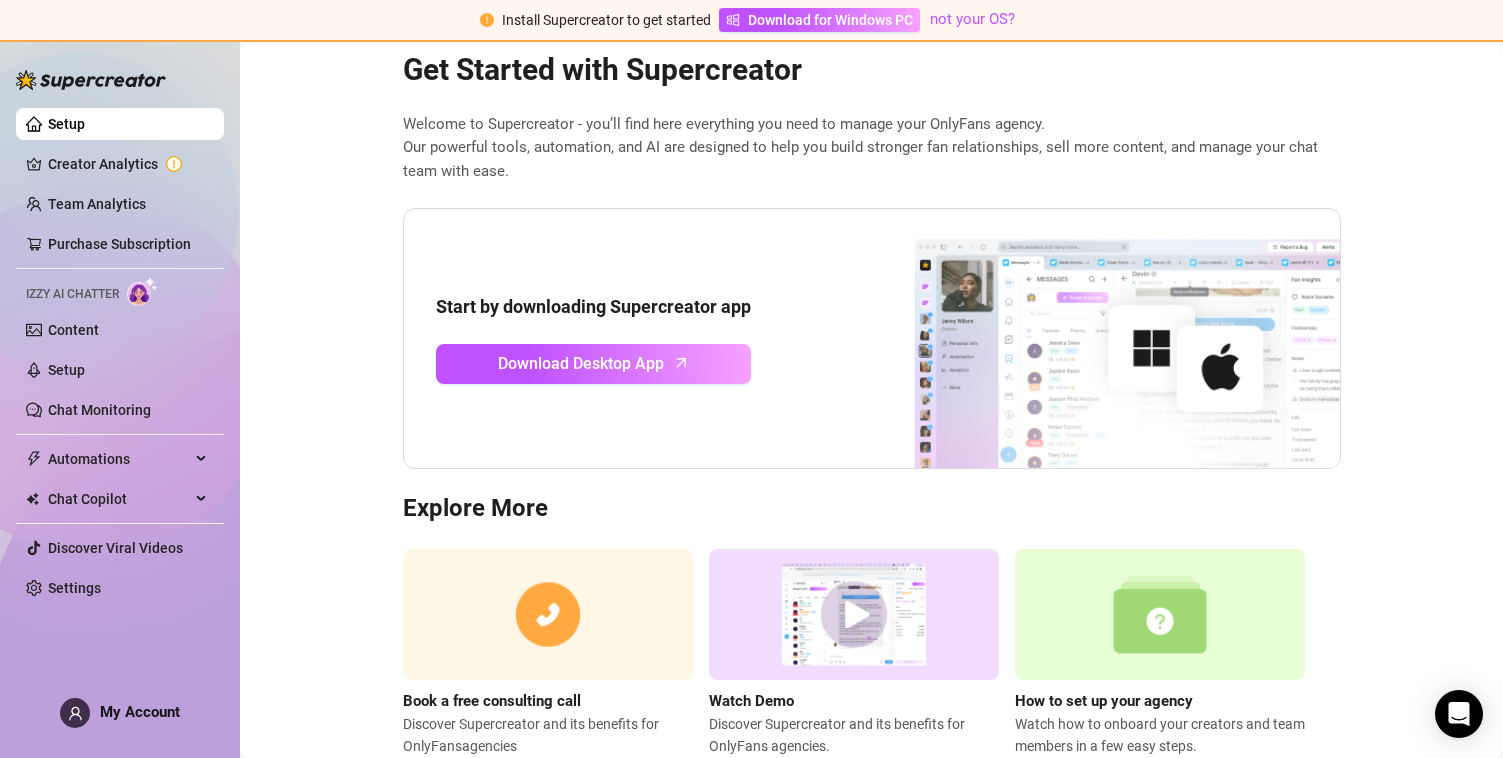scroll, scrollTop: 0, scrollLeft: 0, axis: both 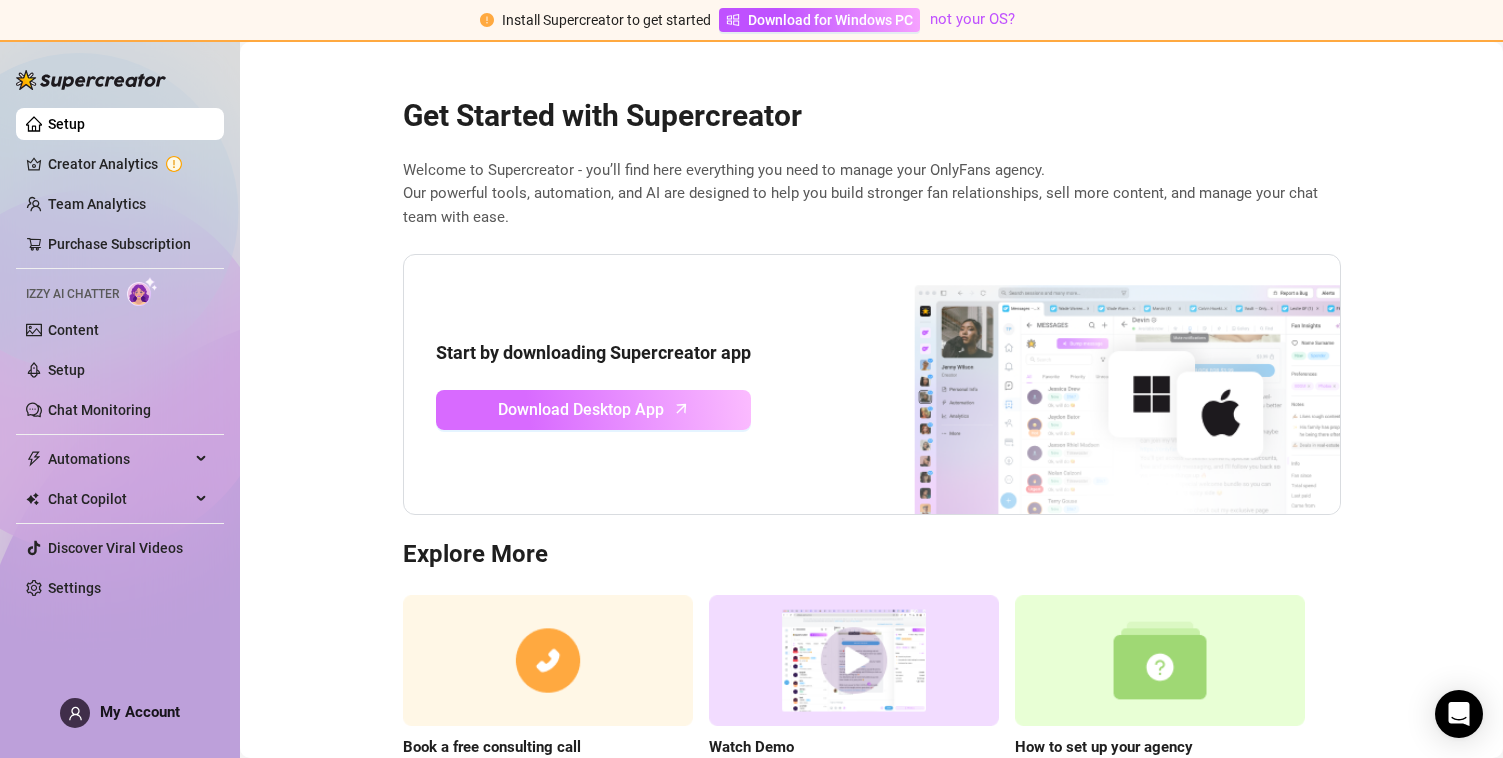 click on "Download Desktop App" at bounding box center (581, 409) 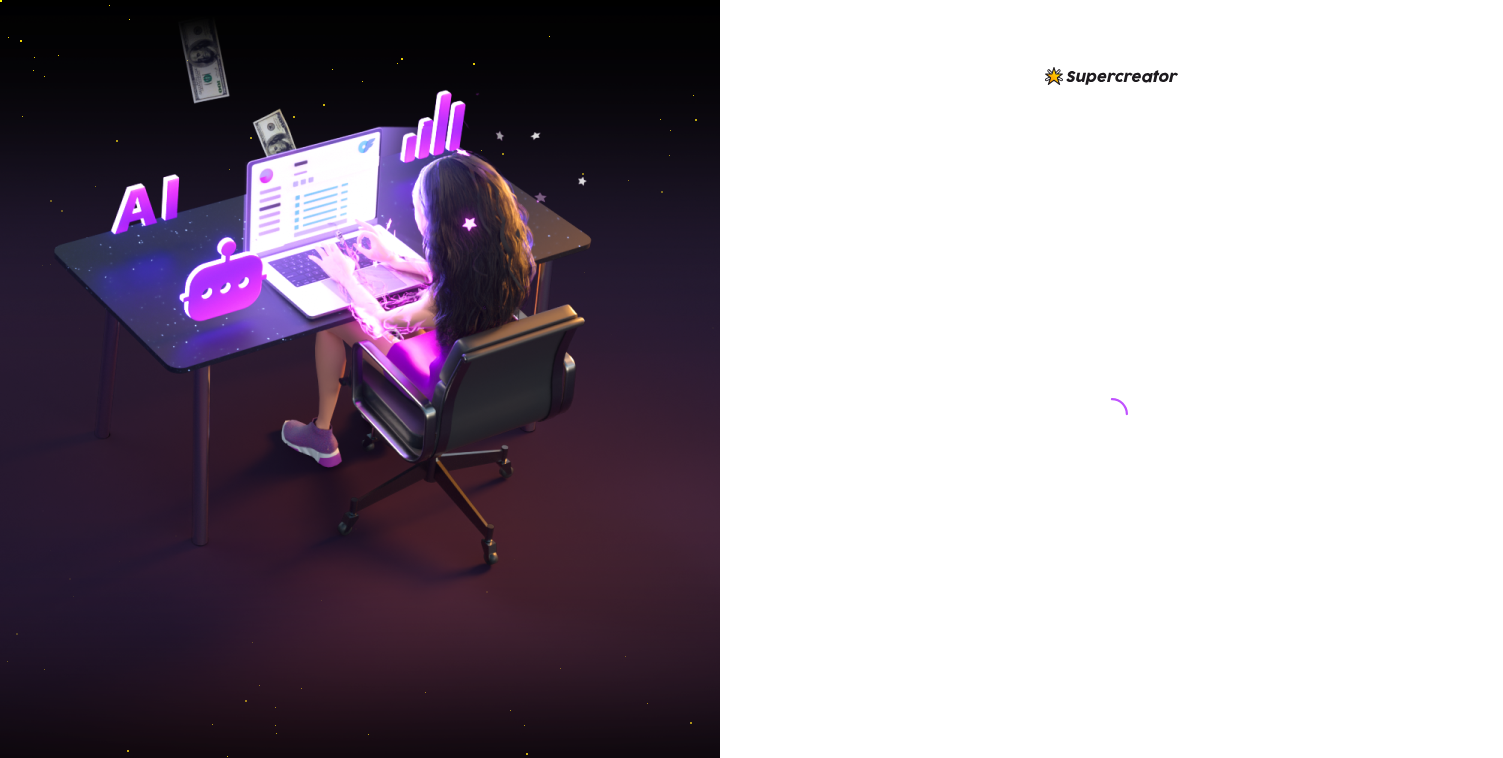 scroll, scrollTop: 0, scrollLeft: 0, axis: both 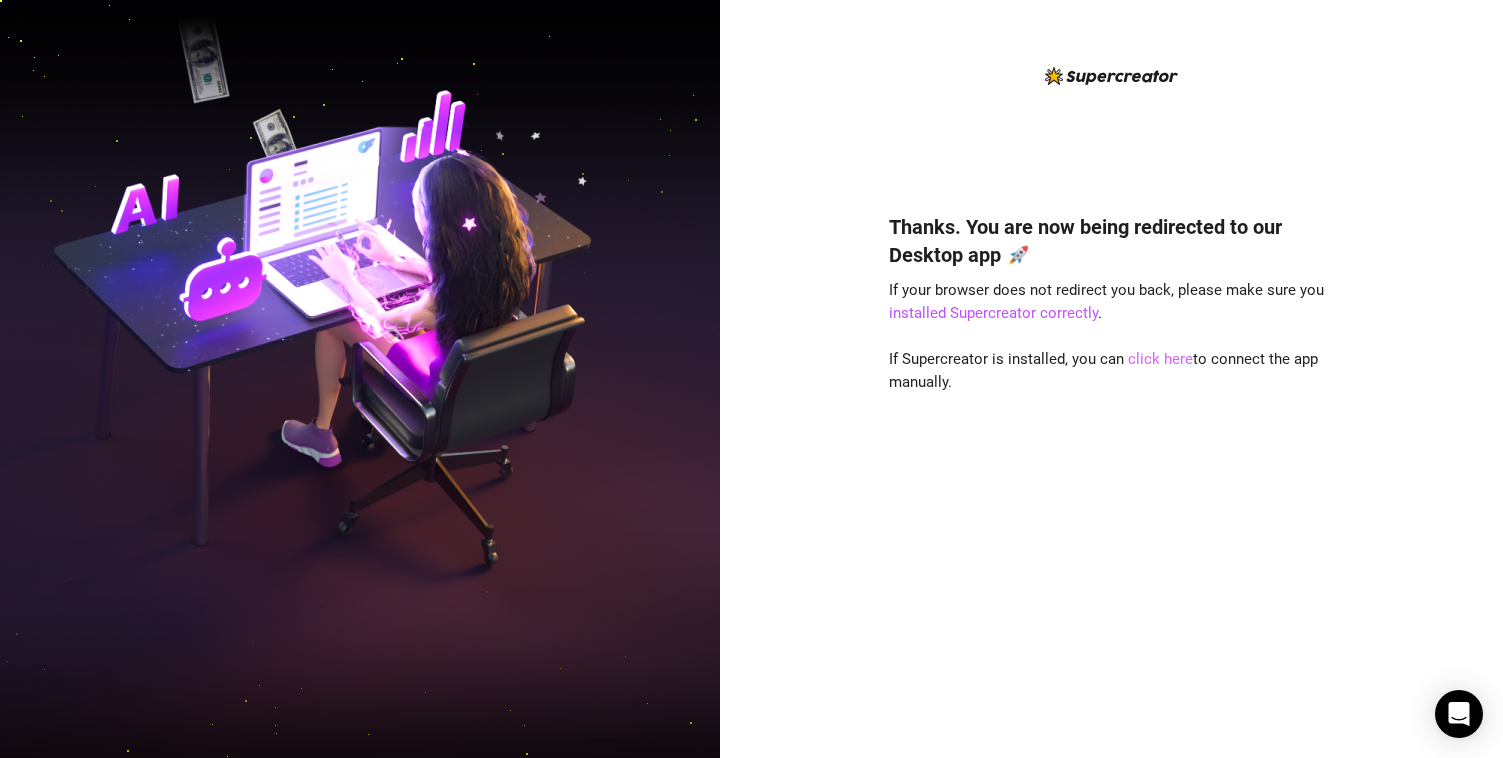 click on "click here" at bounding box center (1160, 359) 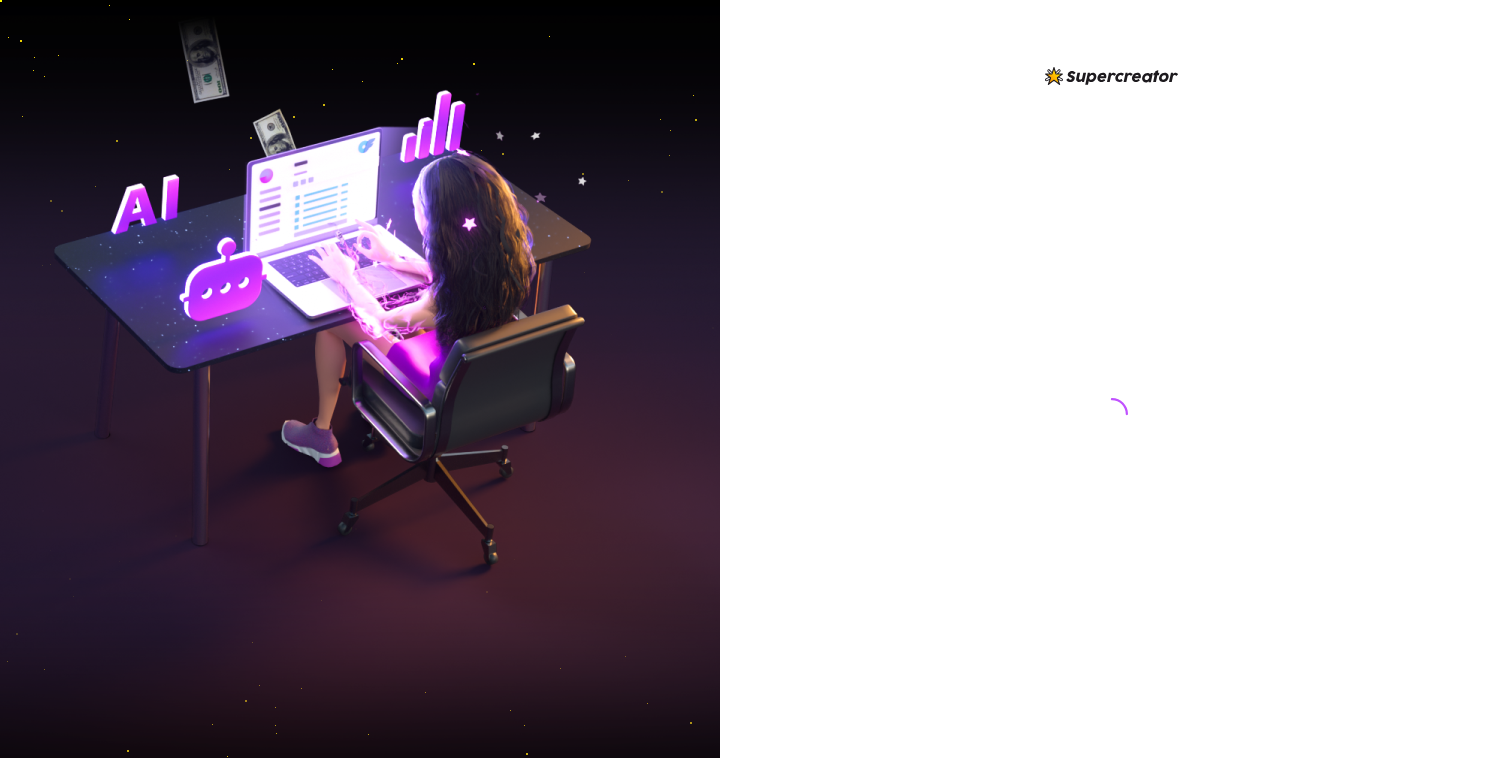 scroll, scrollTop: 0, scrollLeft: 0, axis: both 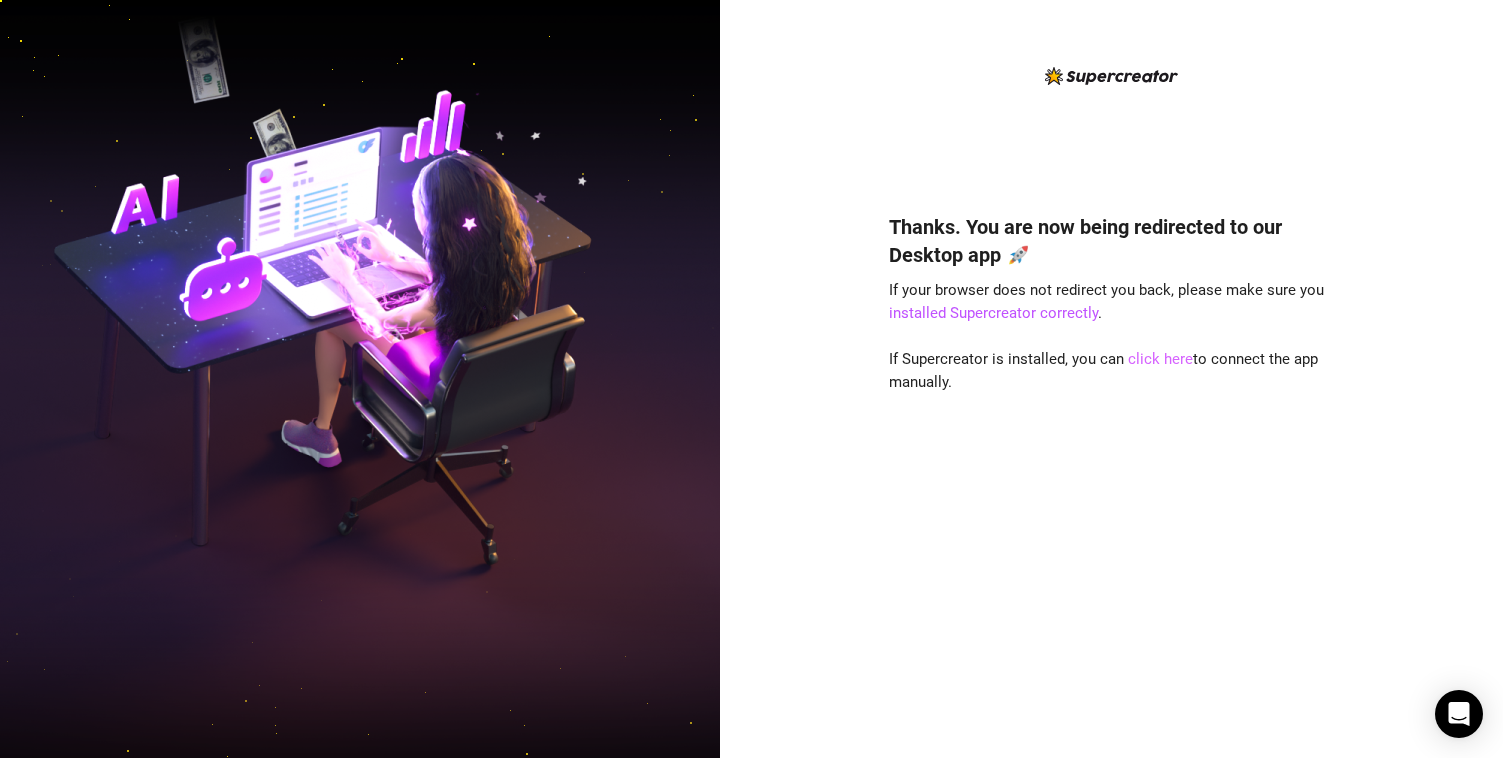 click on "click here" at bounding box center [1160, 359] 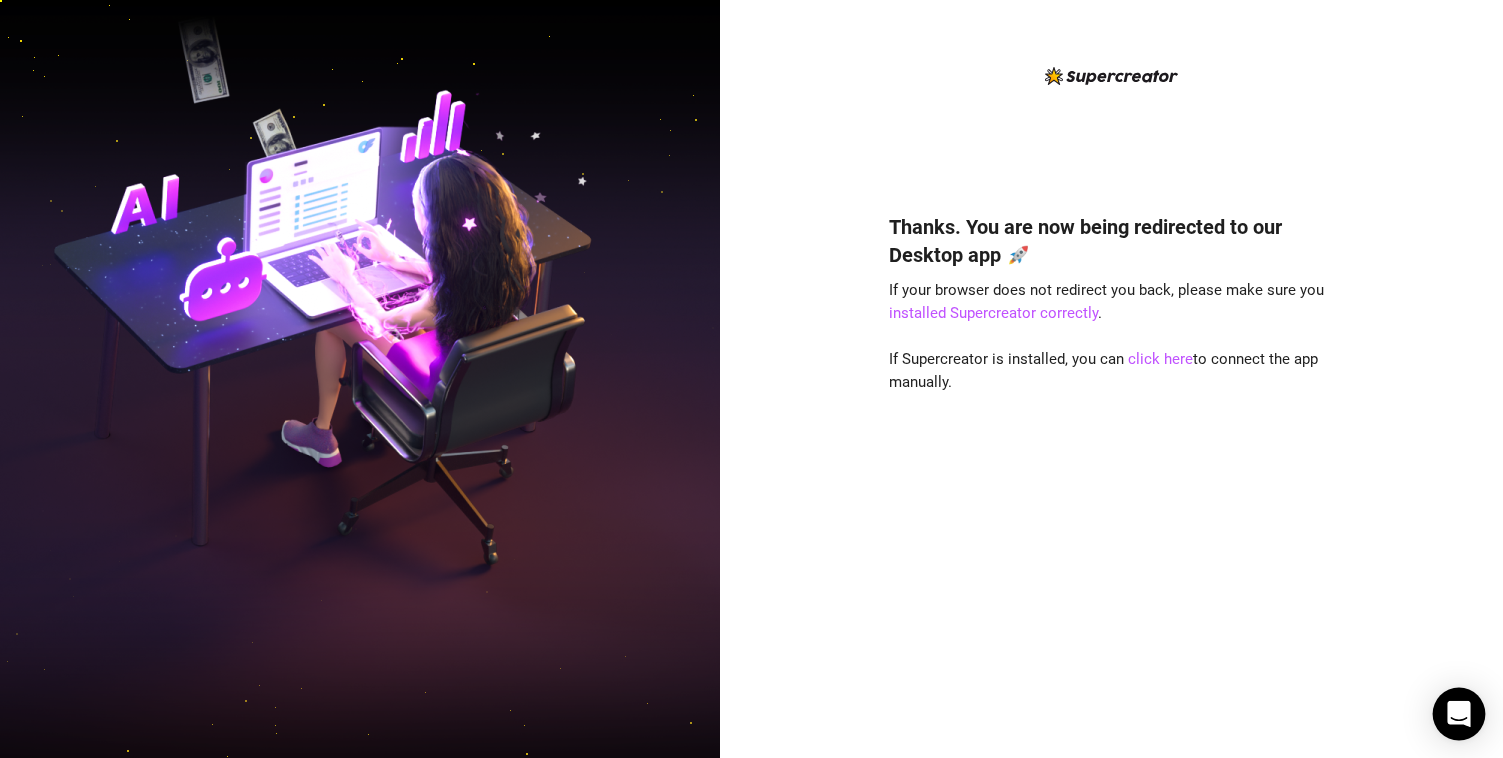 click at bounding box center [1459, 714] 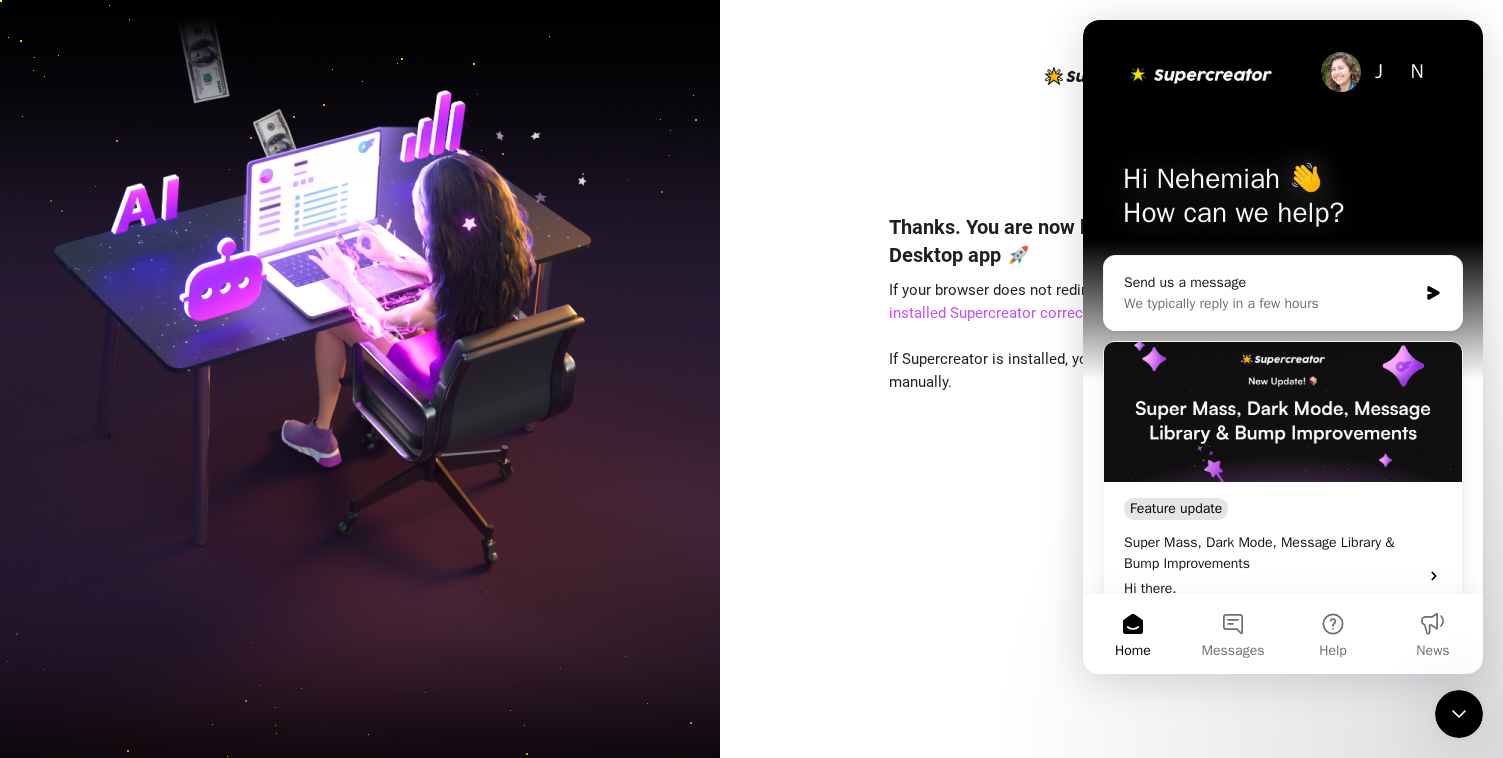 scroll, scrollTop: 0, scrollLeft: 0, axis: both 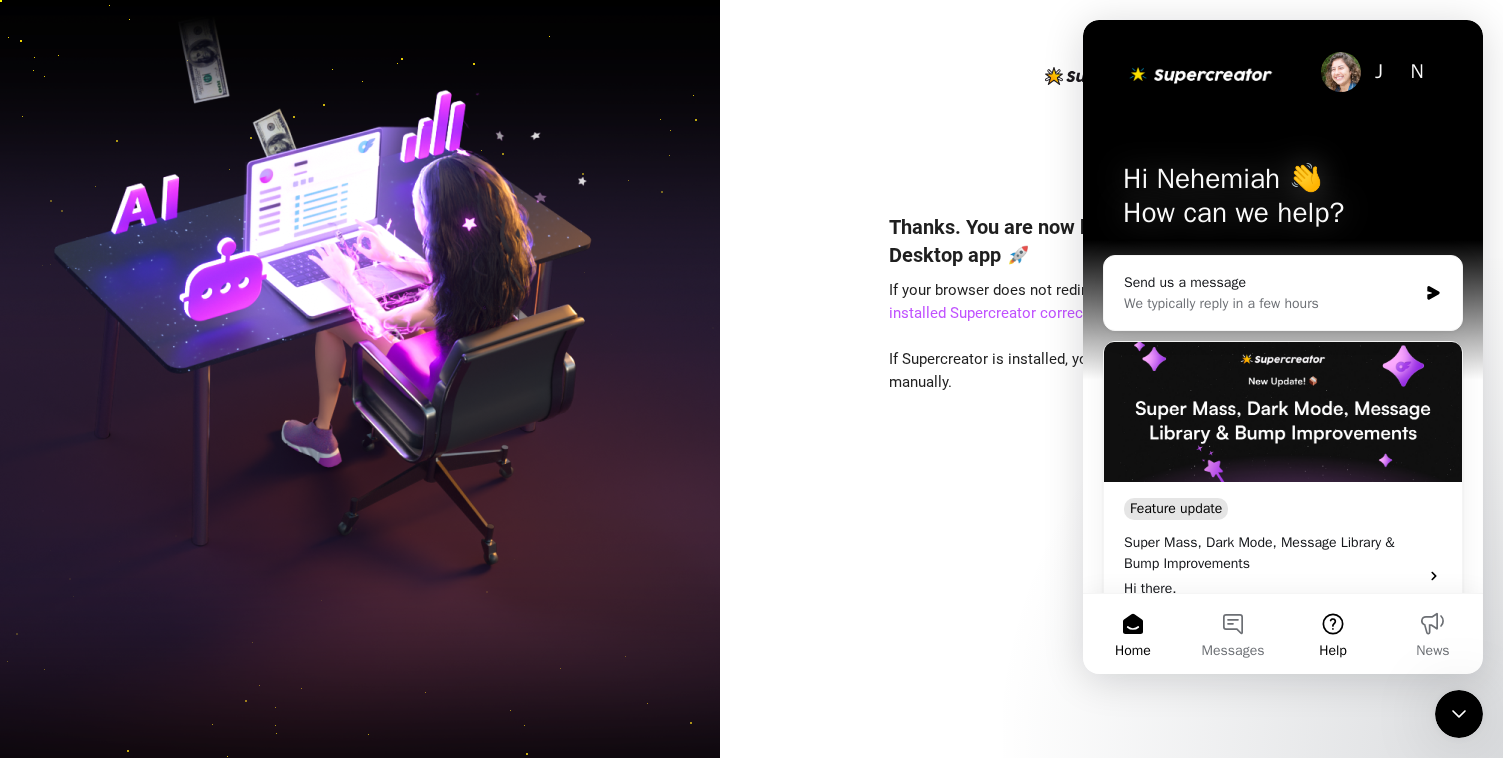 click on "Help" at bounding box center [1333, 634] 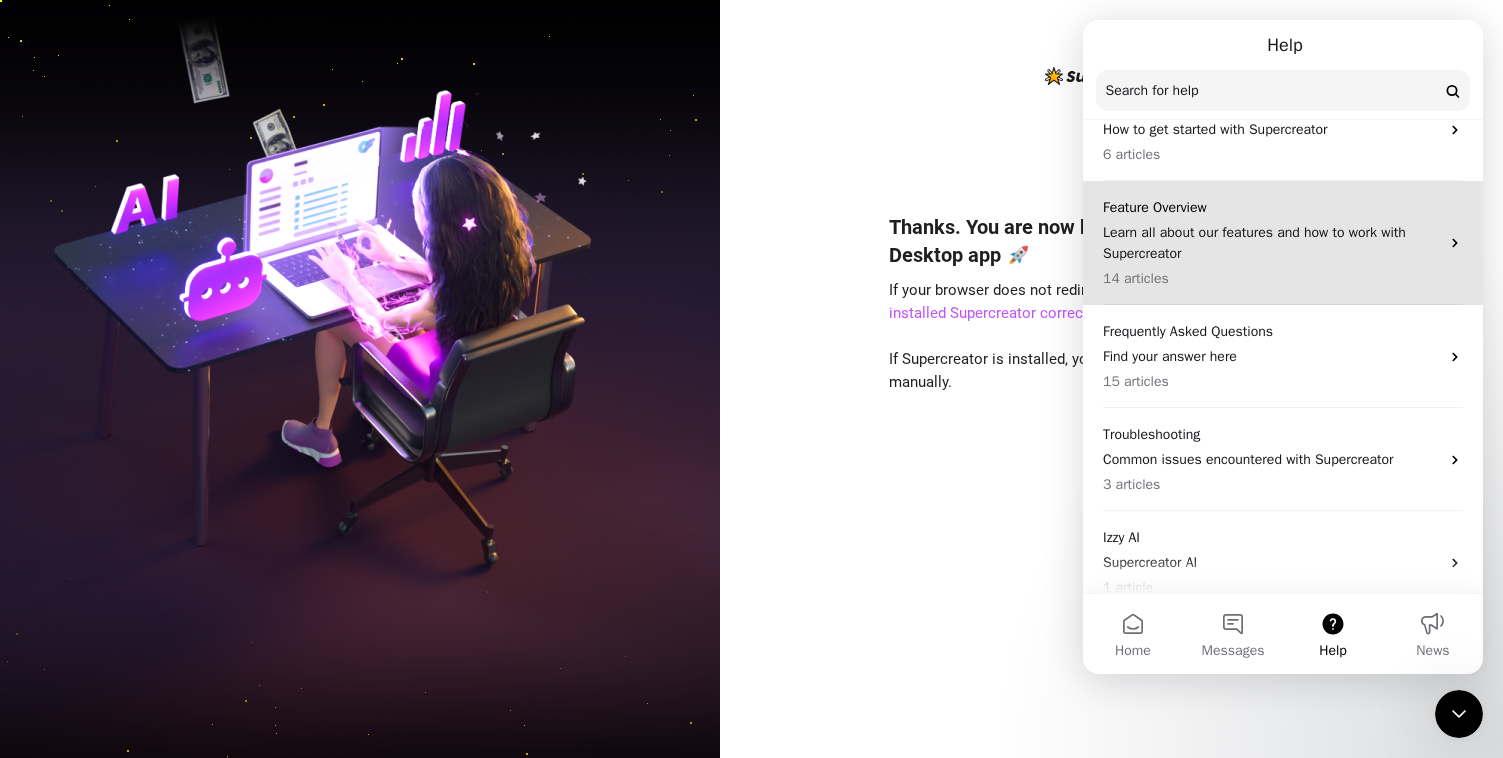 scroll, scrollTop: 121, scrollLeft: 0, axis: vertical 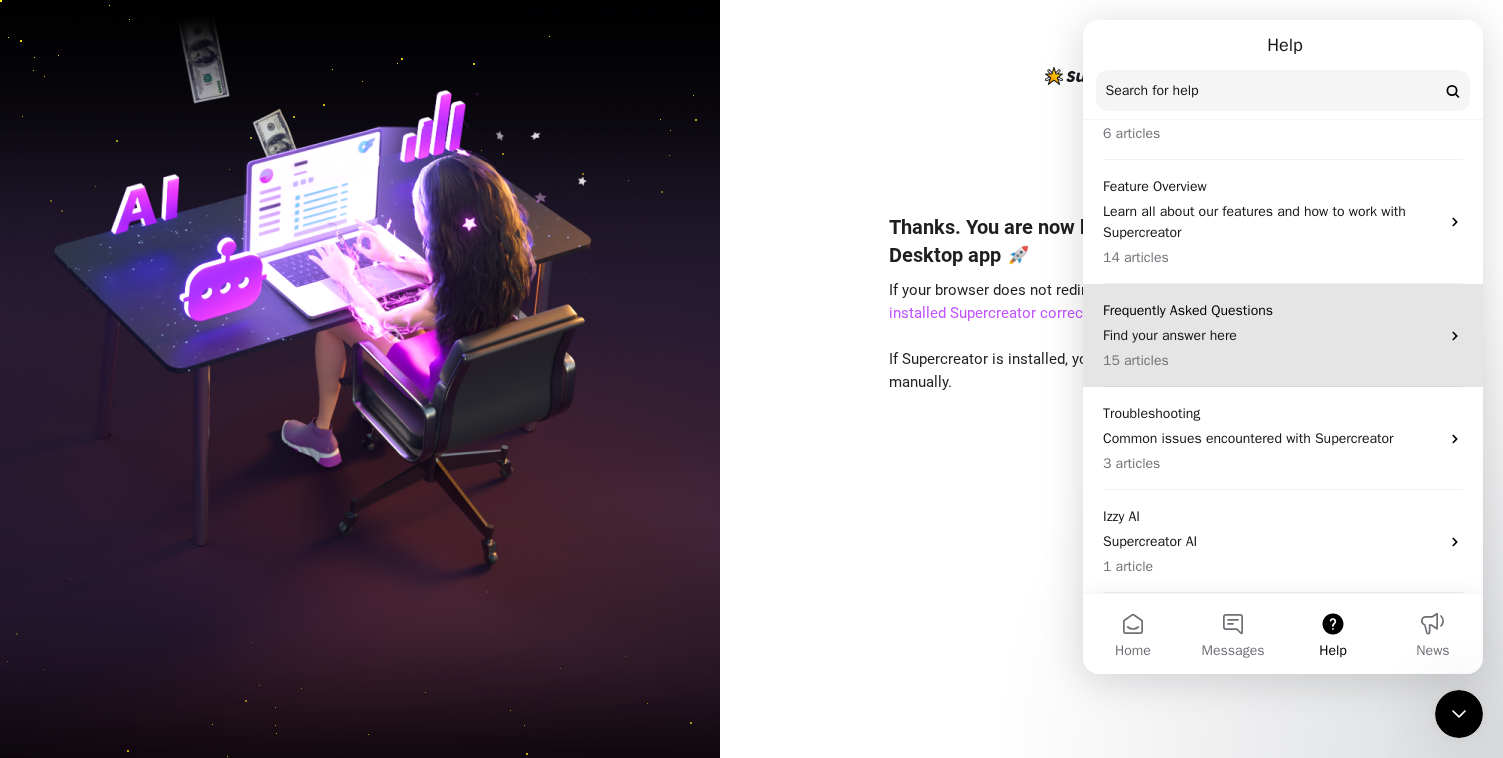 click on "Find your answer here" at bounding box center [1271, 335] 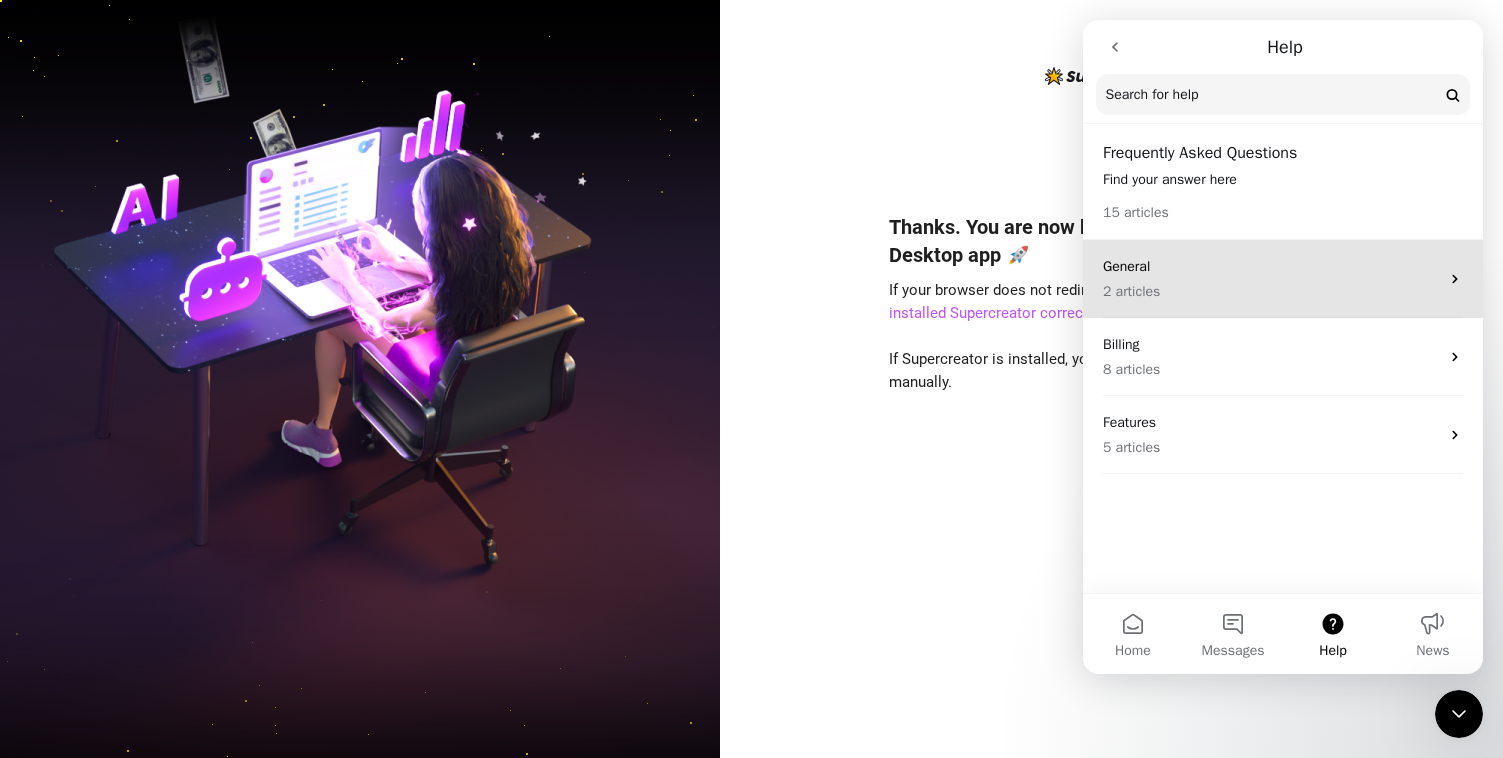 click on "2 articles" at bounding box center (1271, 291) 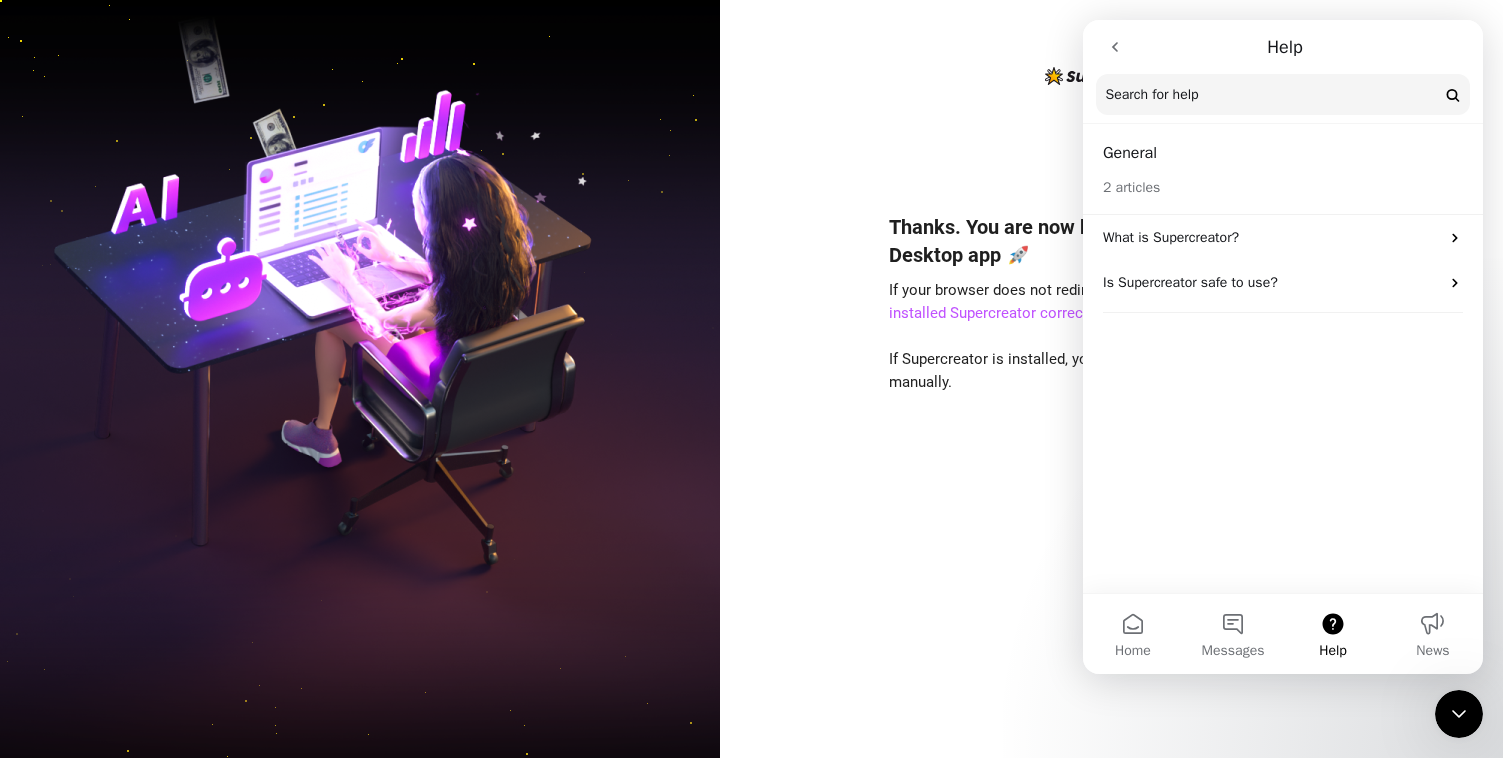 click at bounding box center (1115, 47) 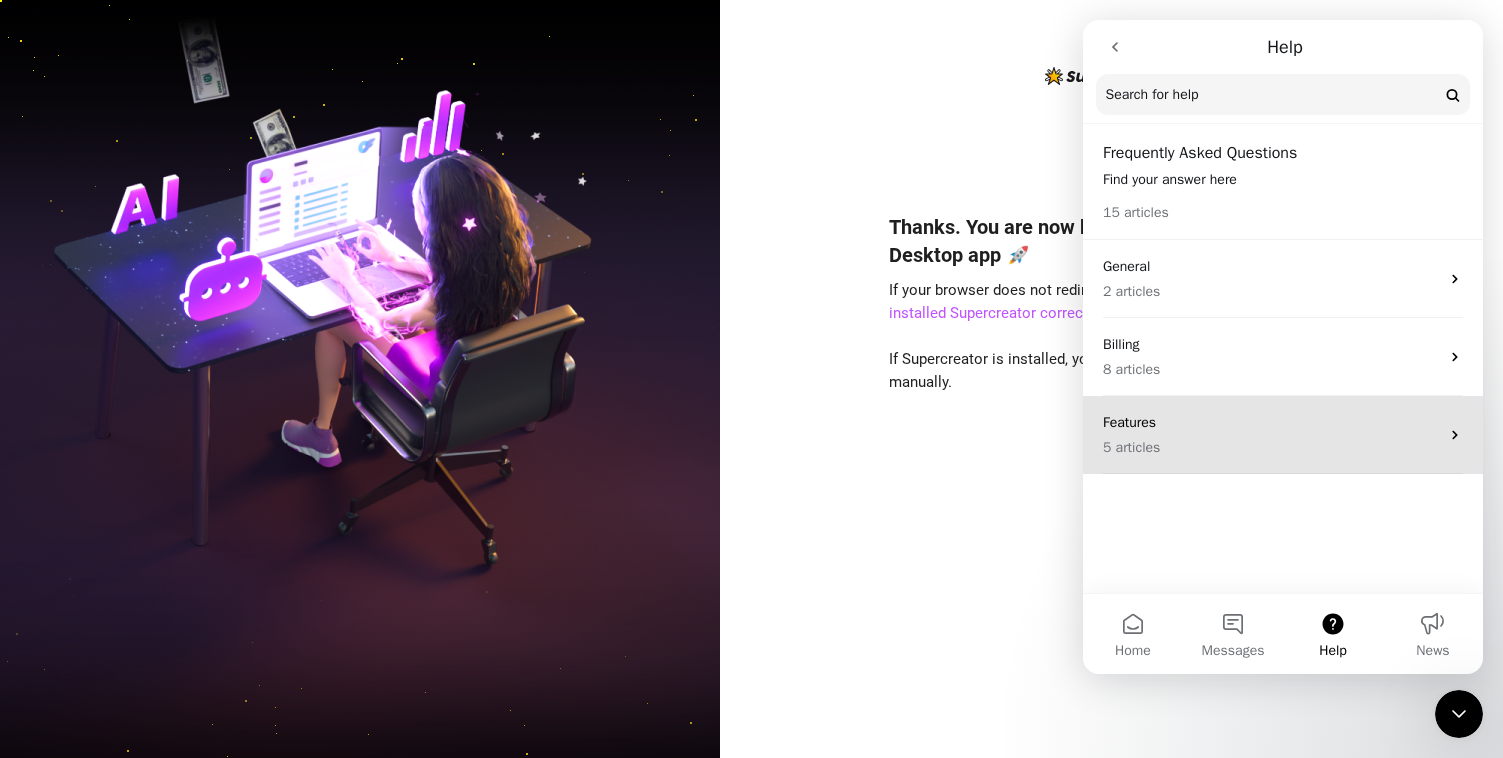 click on "Features 5 articles" at bounding box center (1271, 435) 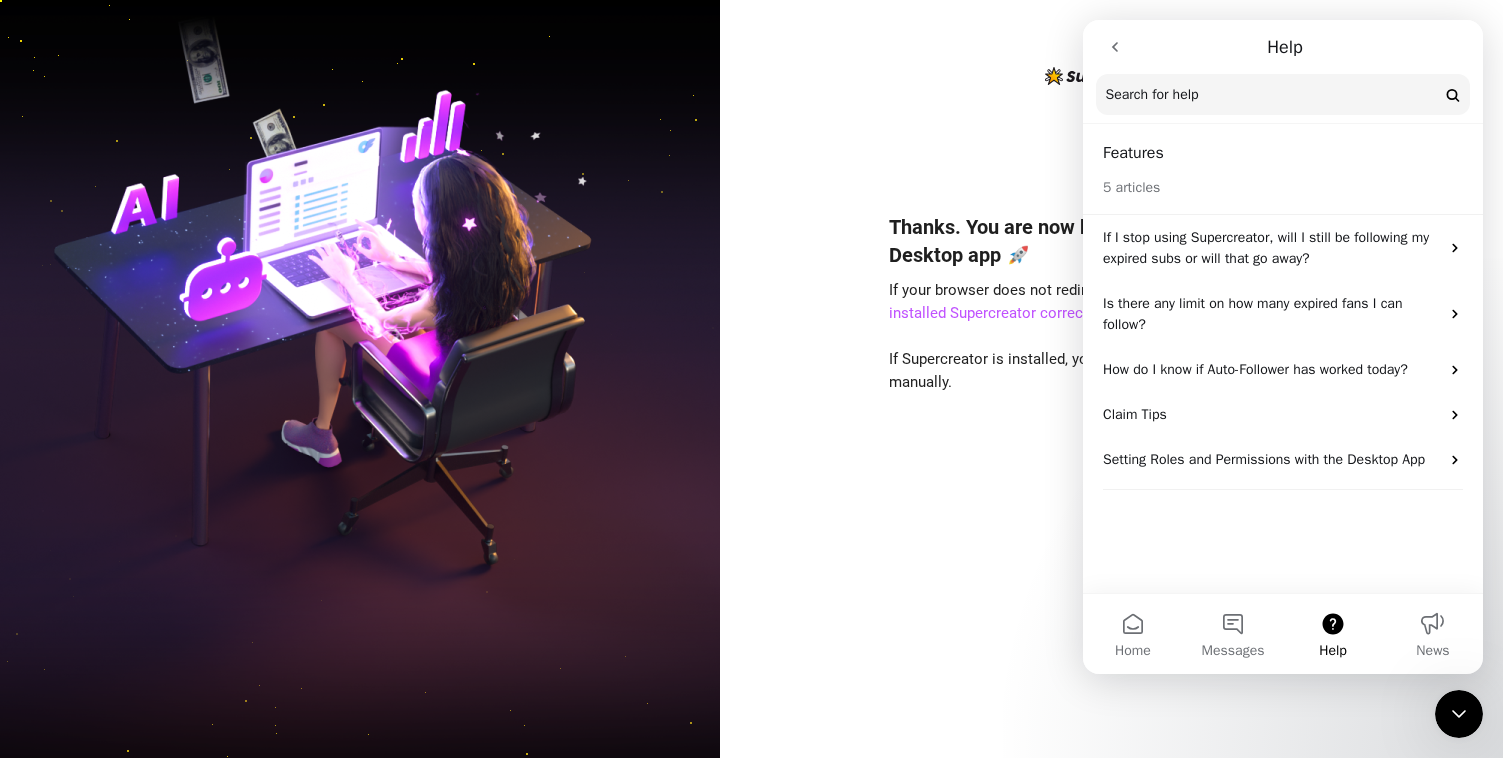 click 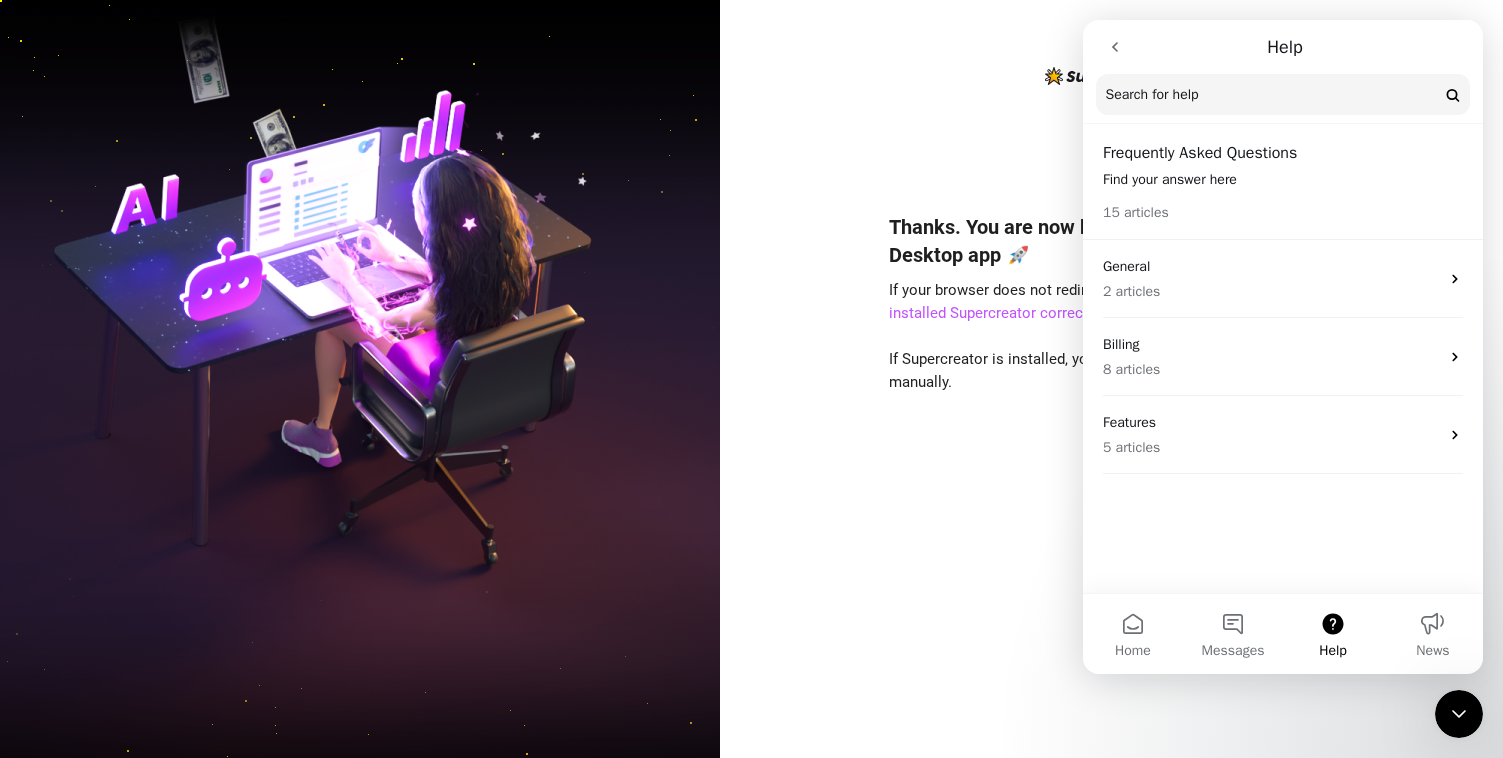 click at bounding box center (1115, 47) 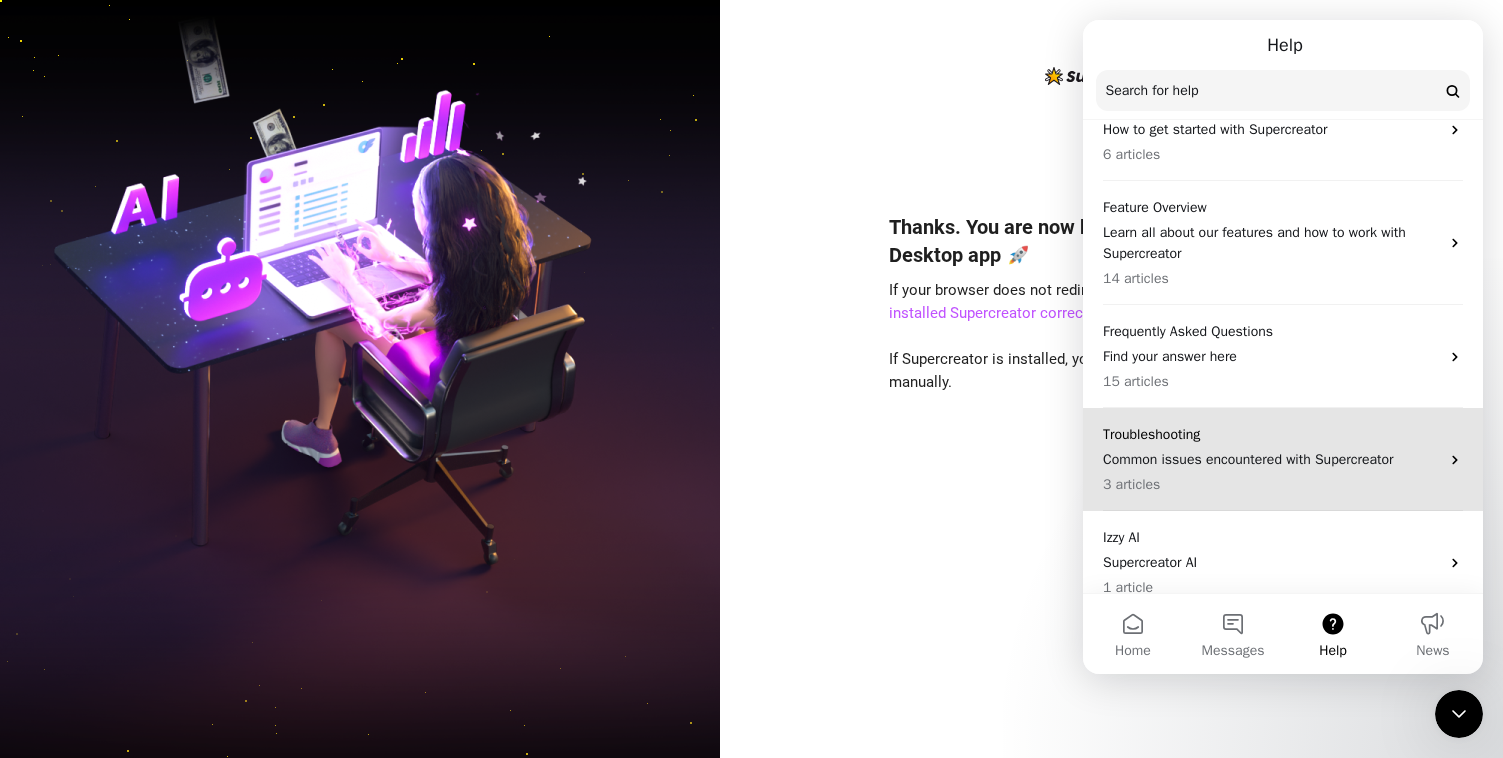 scroll, scrollTop: 121, scrollLeft: 0, axis: vertical 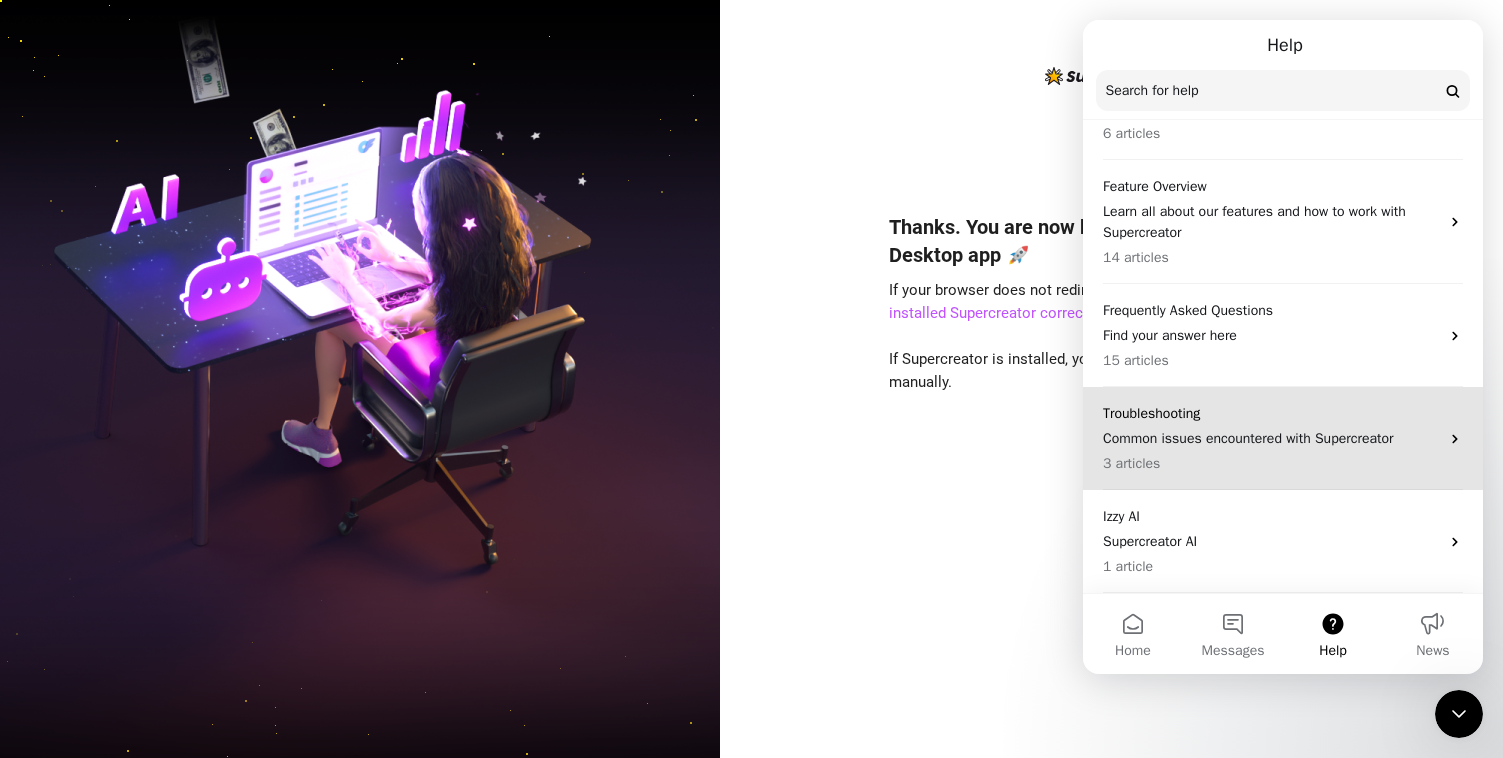 click on "Common issues encountered with Supercreator" at bounding box center [1271, 438] 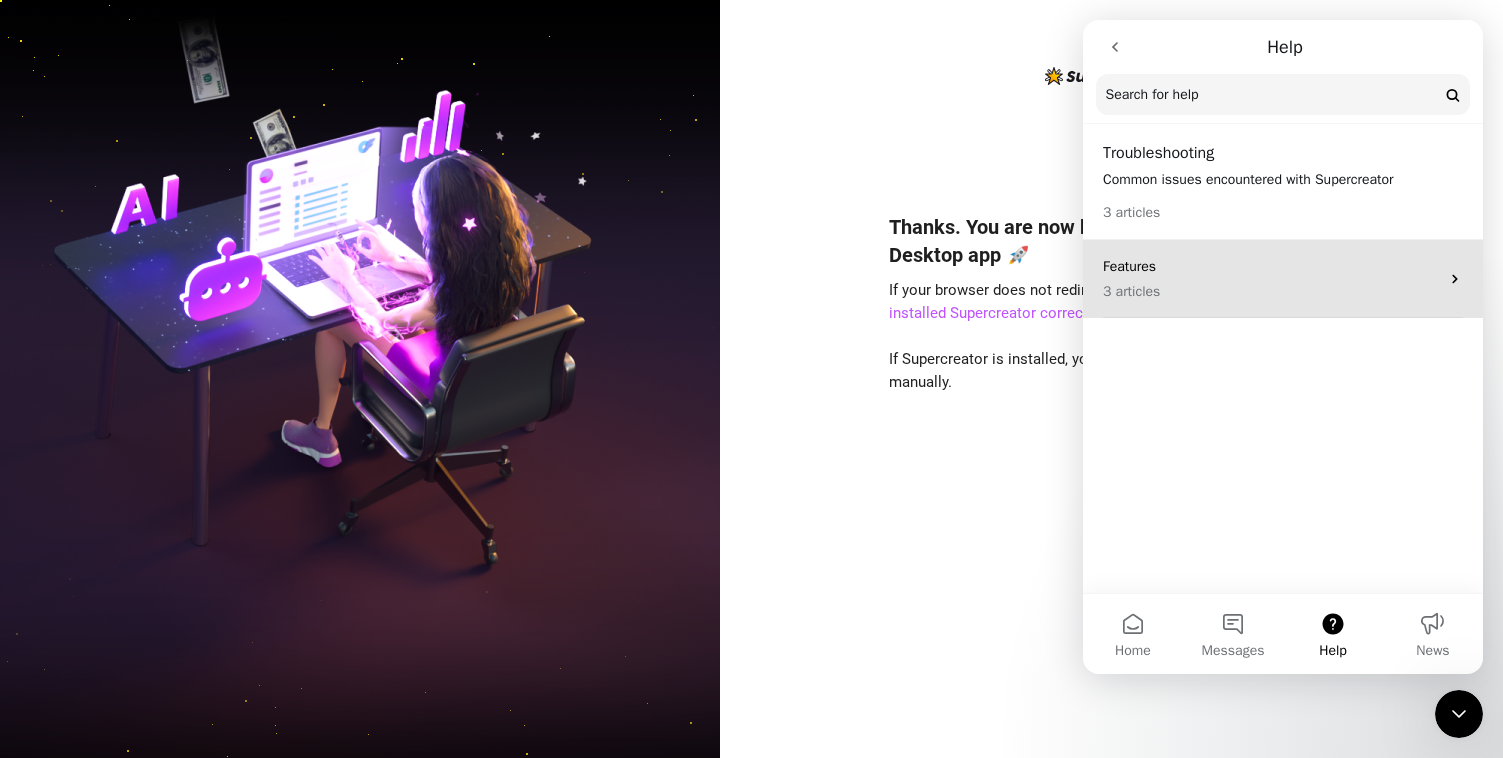 click on "Features" at bounding box center (1271, 266) 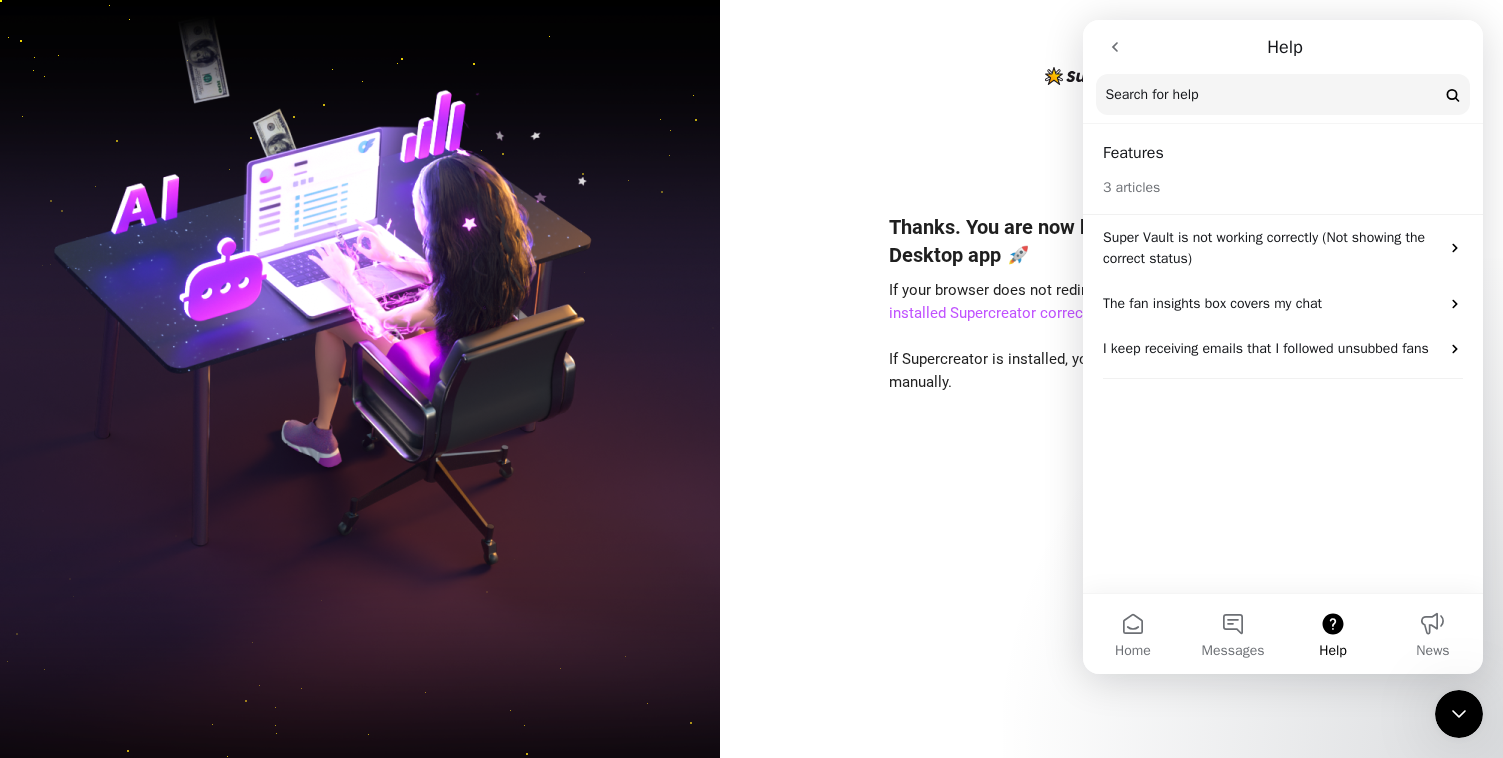 click 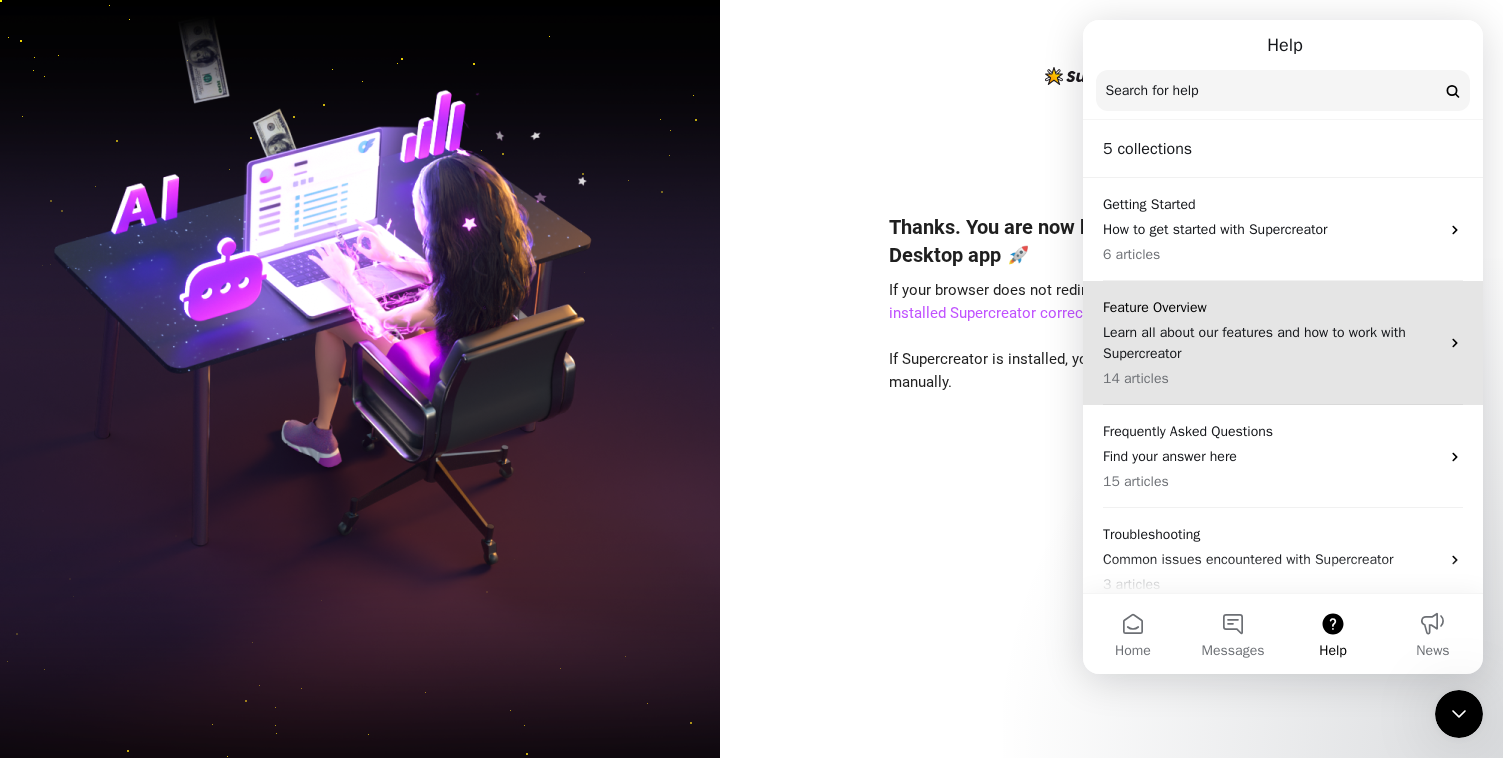scroll, scrollTop: 121, scrollLeft: 0, axis: vertical 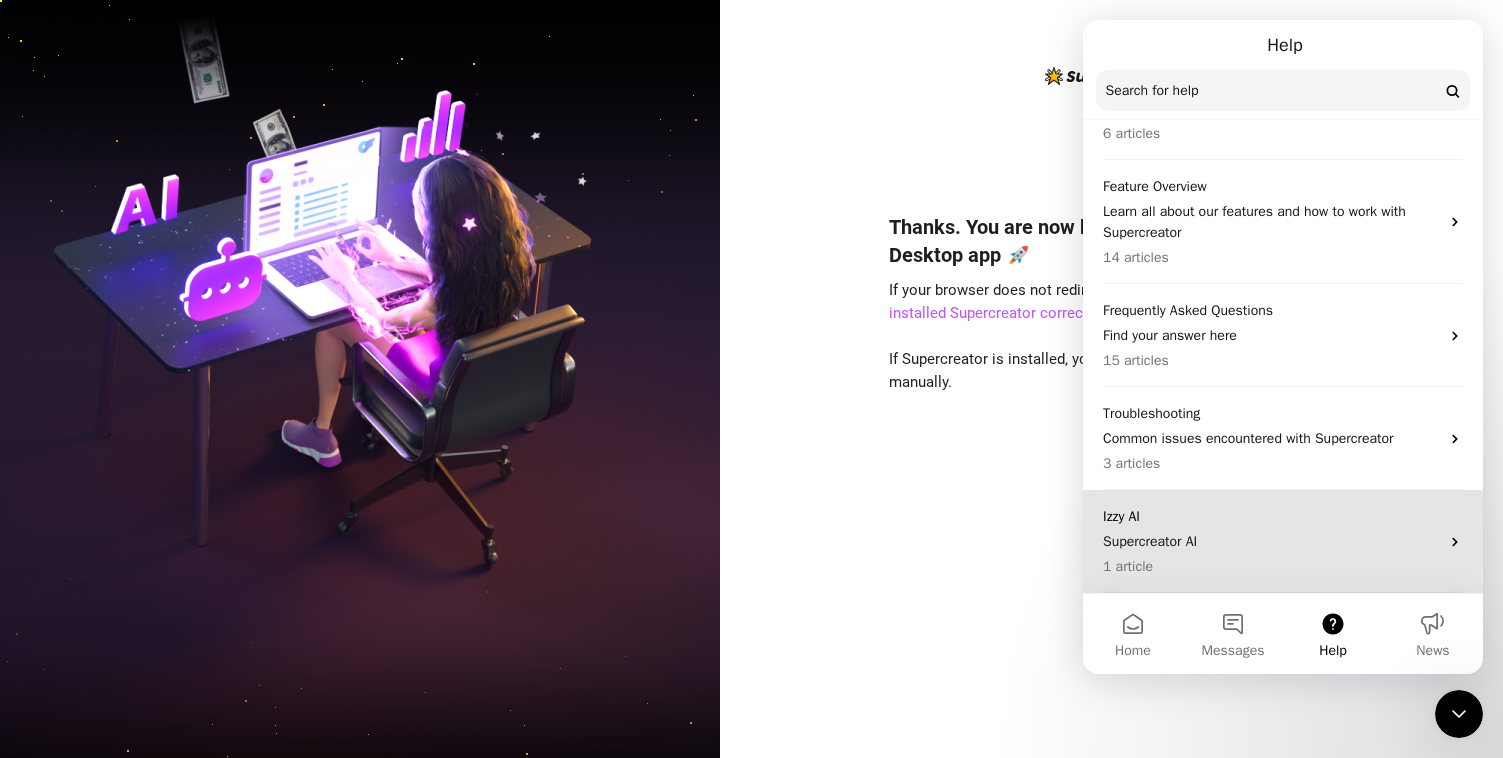 click on "1 article" at bounding box center (1271, 566) 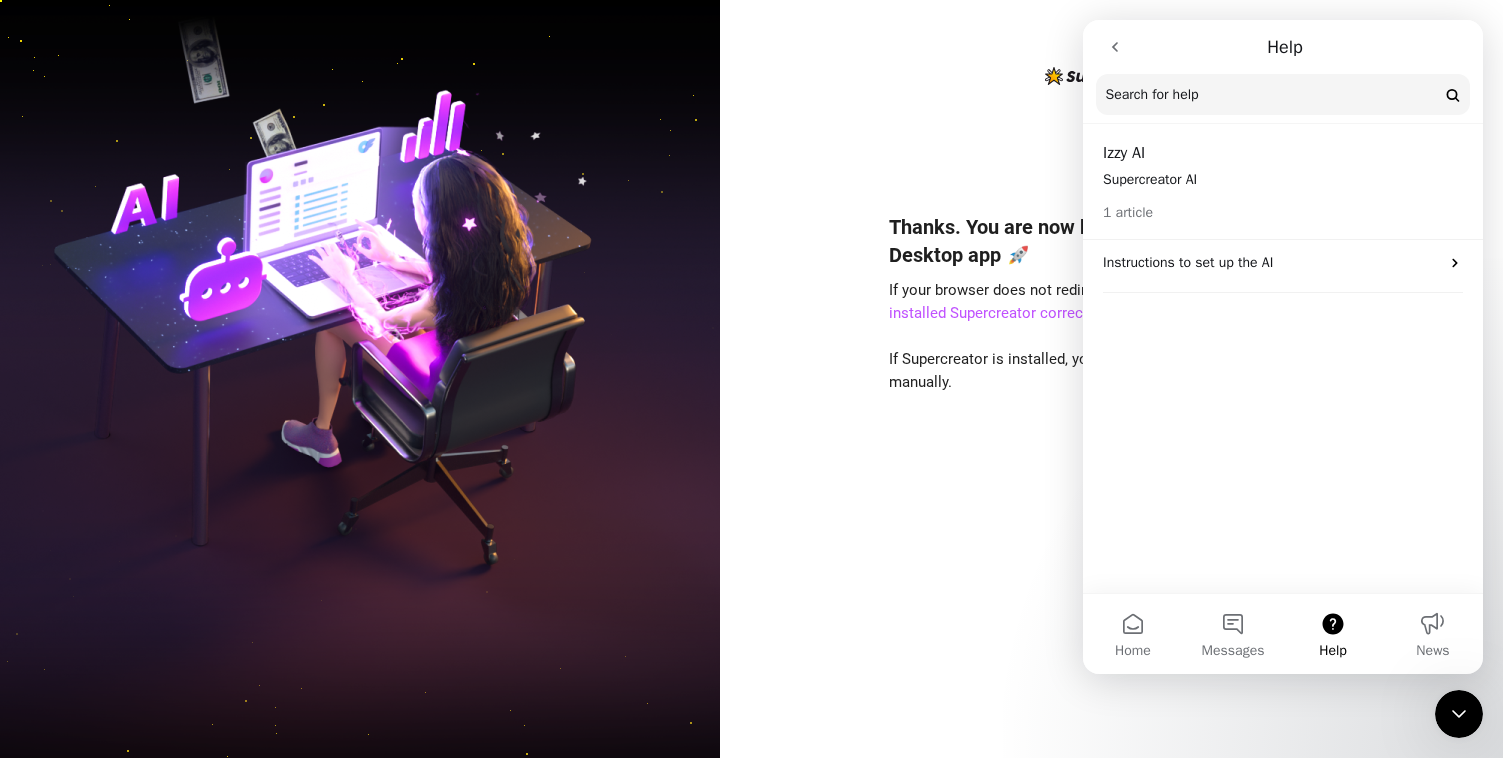 click 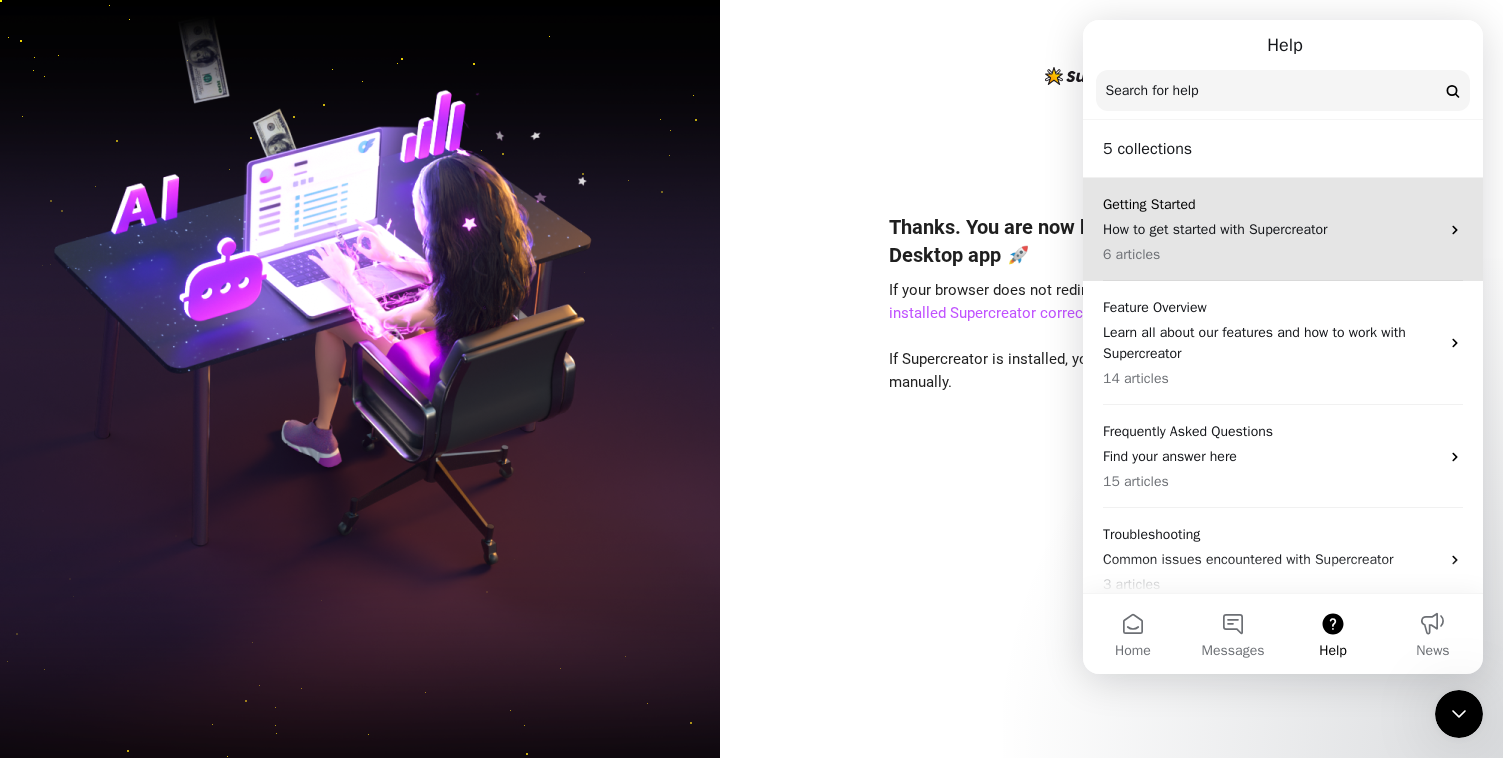 click on "How to get started with Supercreator" at bounding box center (1271, 229) 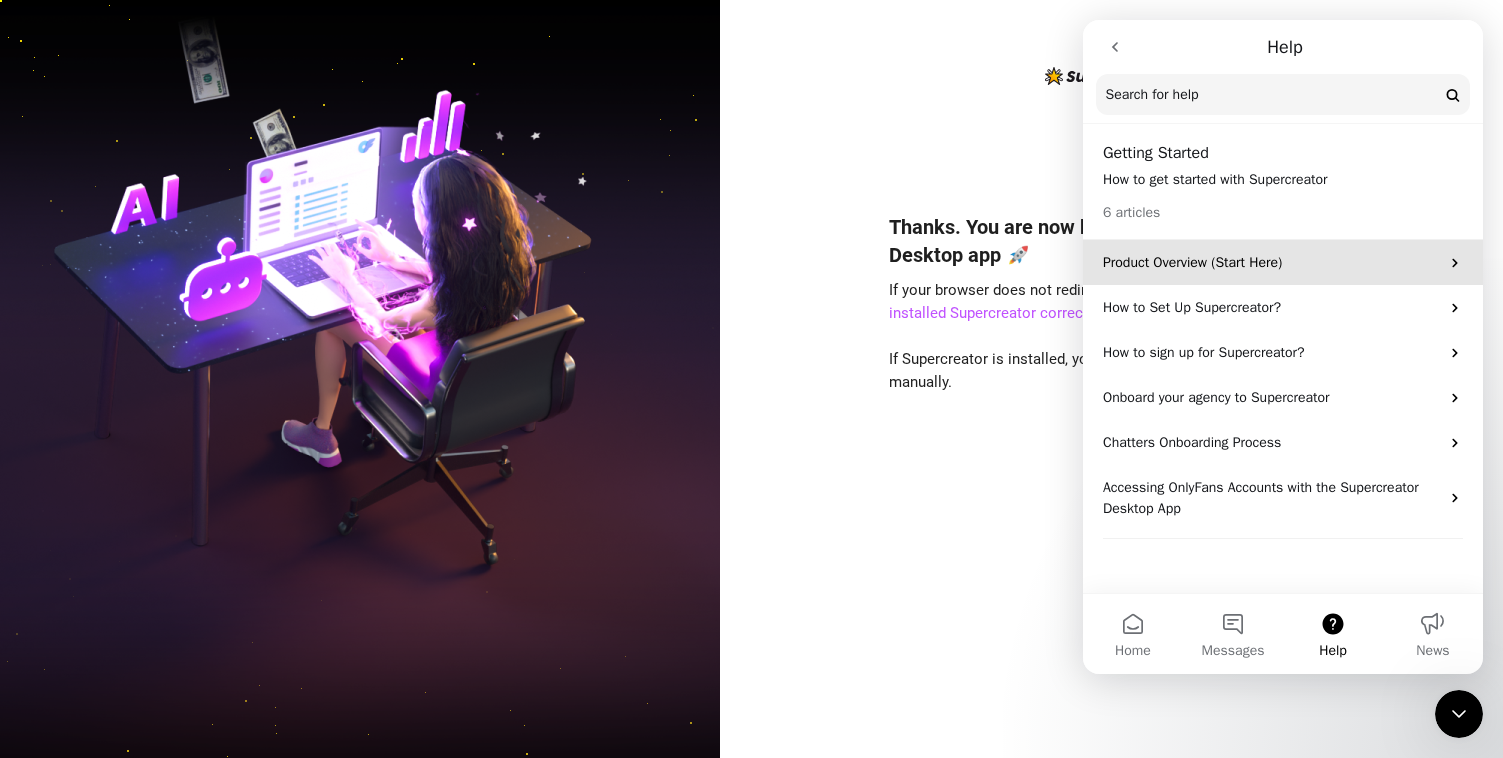 click on "Product Overview (Start Here)" at bounding box center [1271, 262] 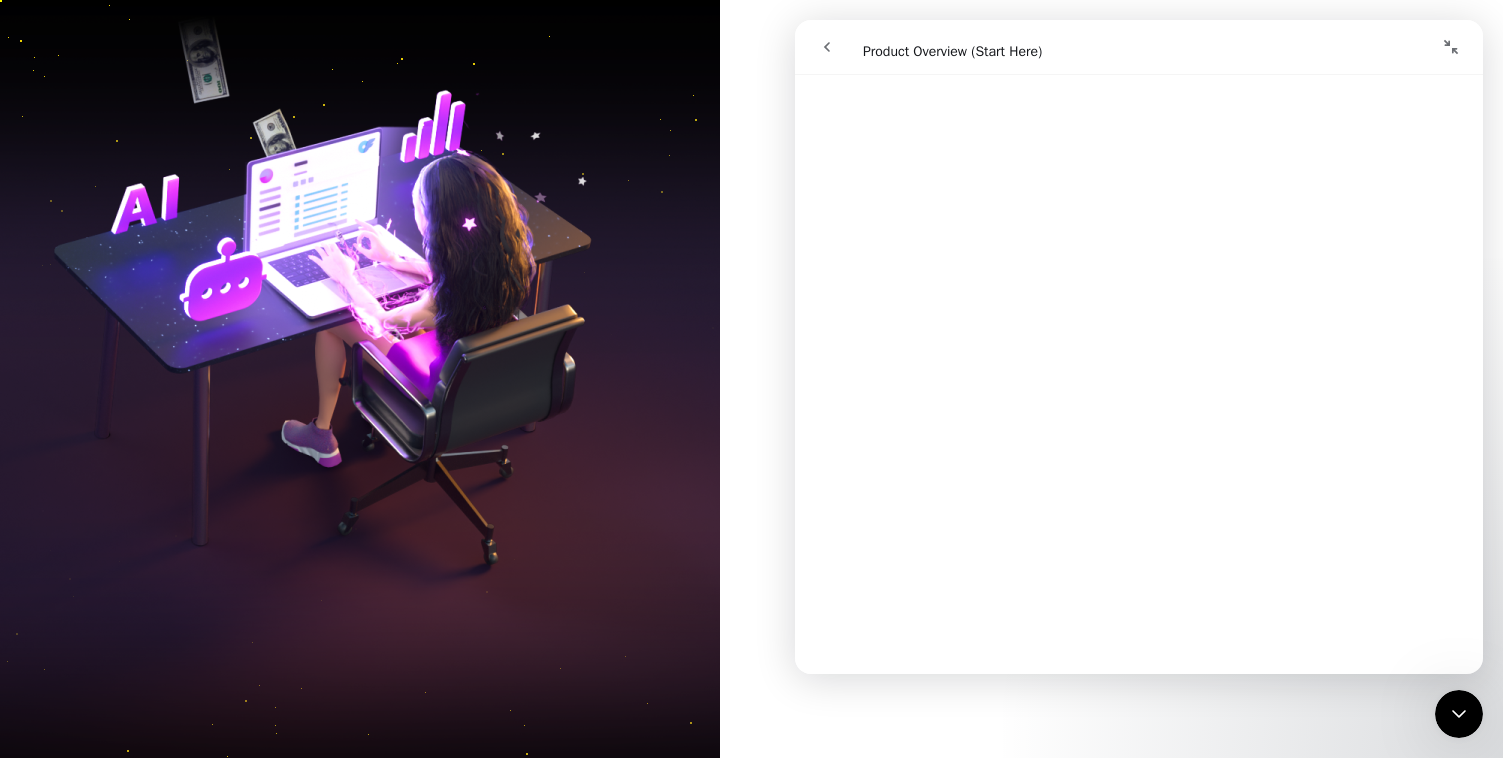 scroll, scrollTop: 300, scrollLeft: 0, axis: vertical 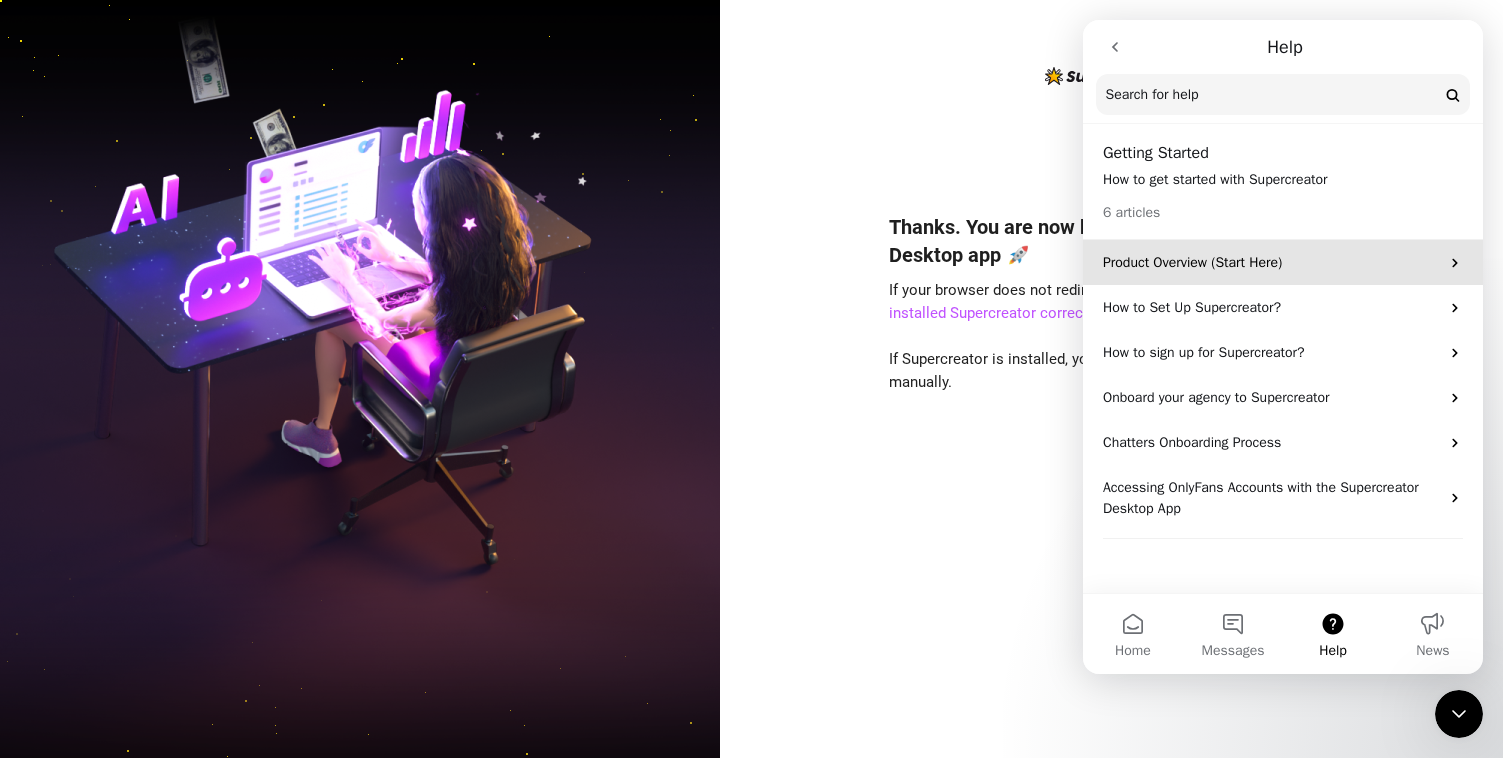 click on "Product Overview (Start Here)" at bounding box center (1271, 262) 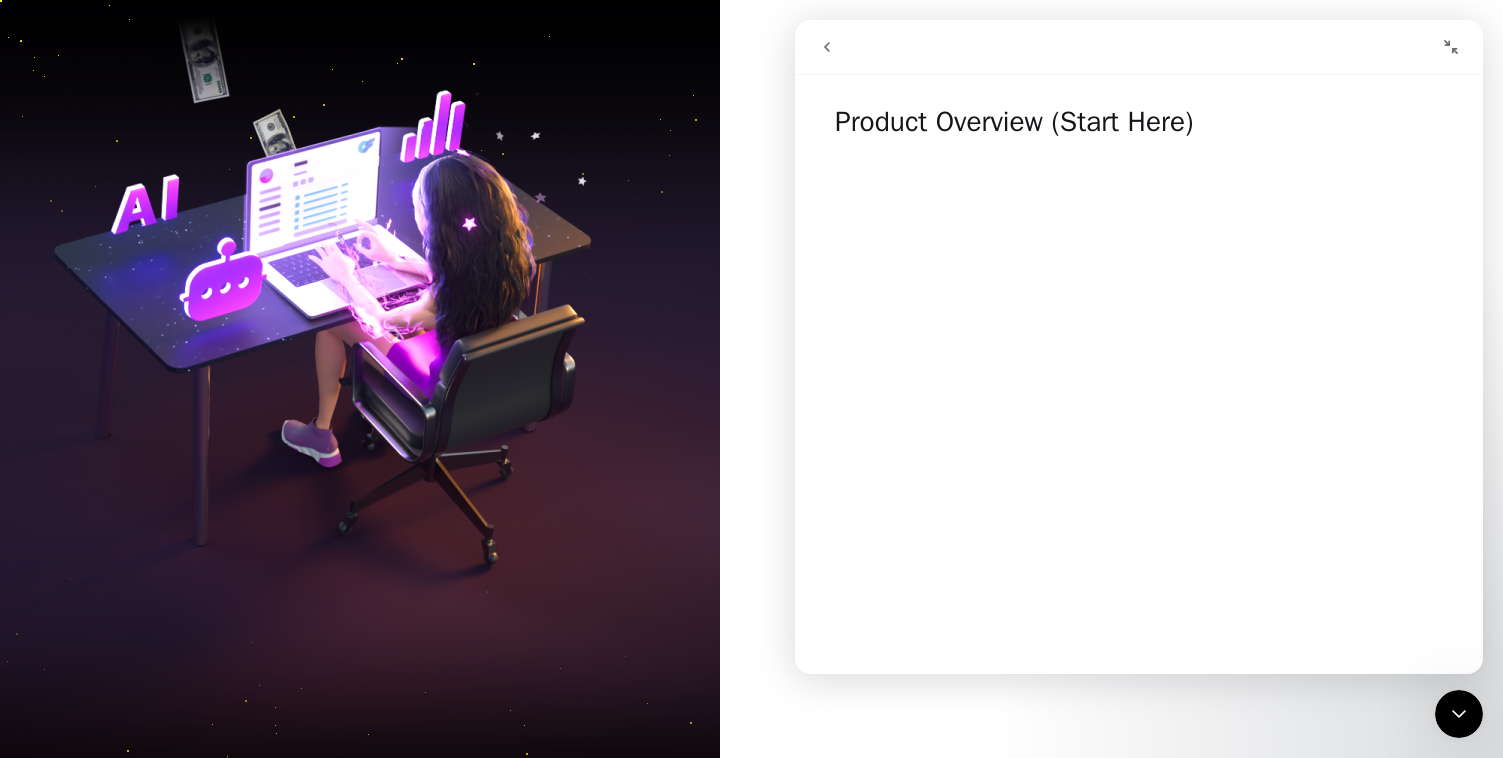 click 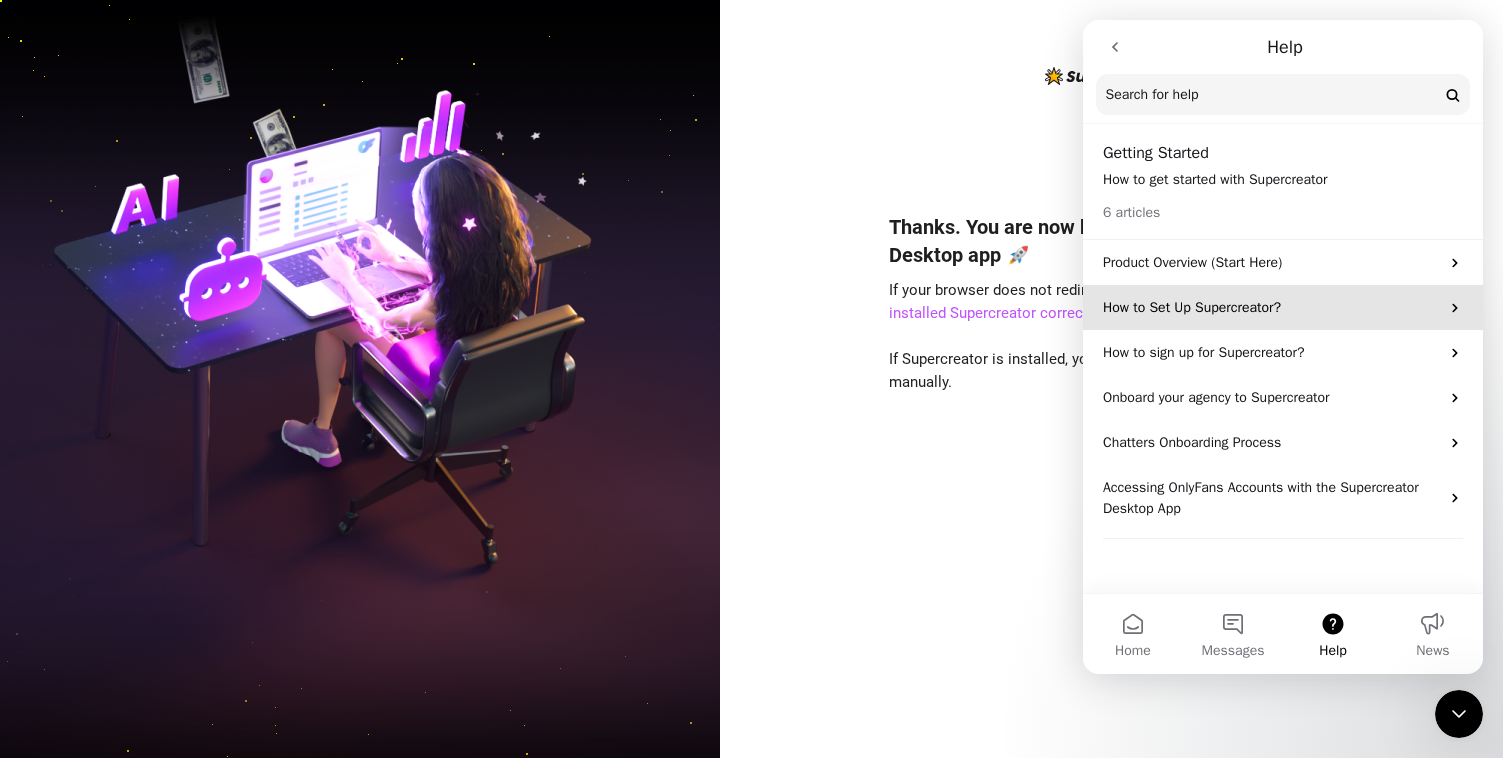 click on "How to Set Up Supercreator?" at bounding box center (1271, 307) 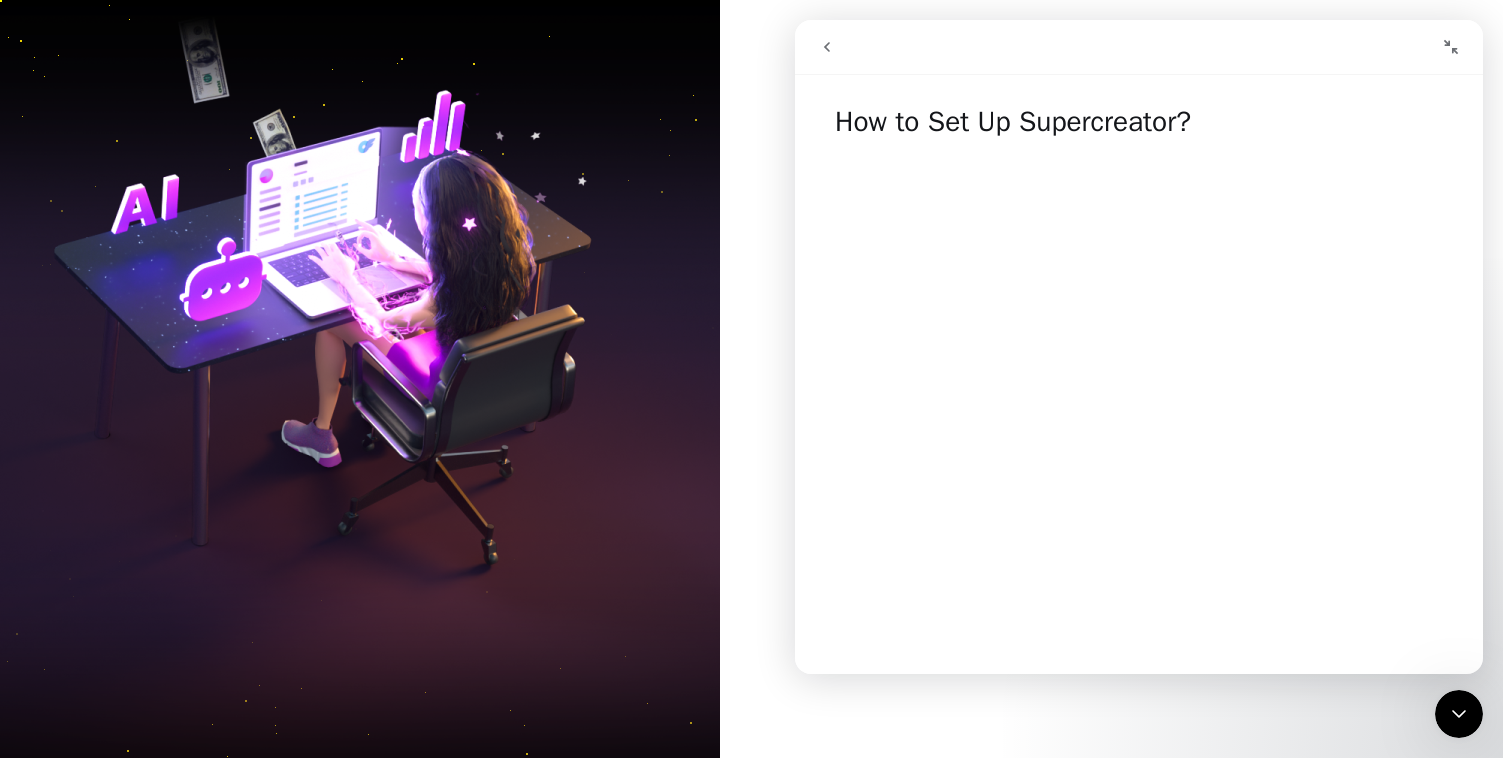 scroll, scrollTop: 100, scrollLeft: 0, axis: vertical 